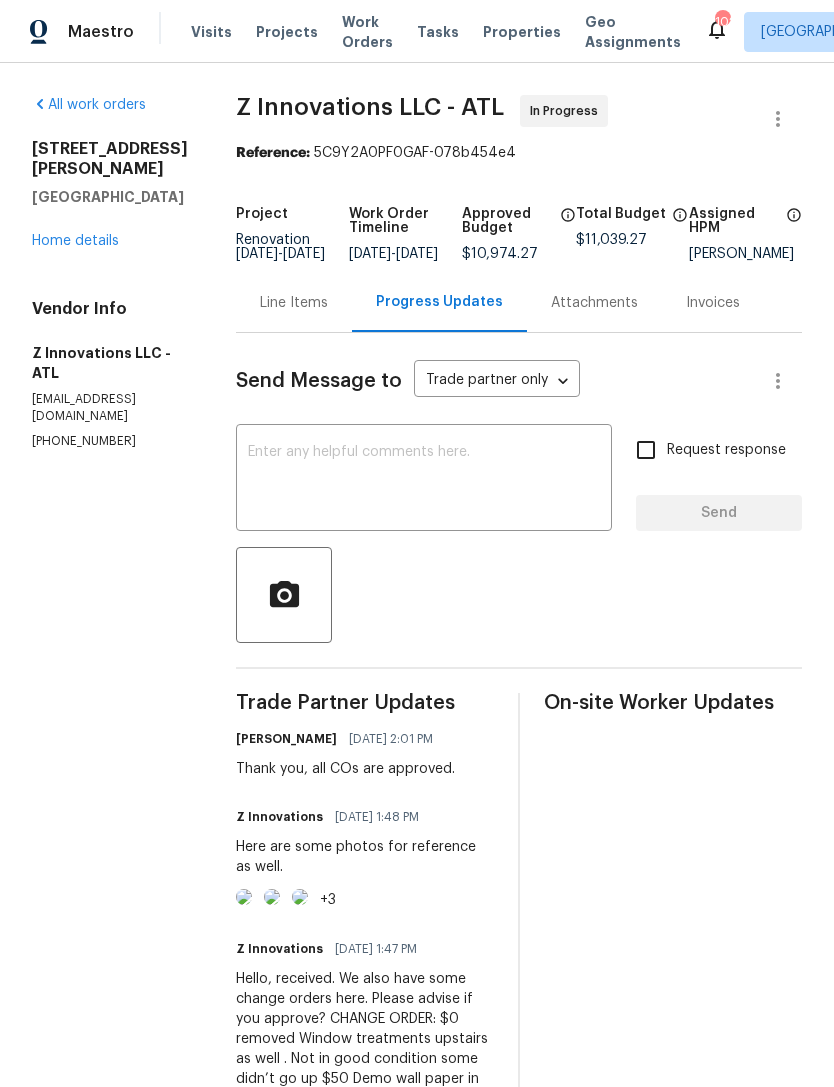 scroll, scrollTop: 0, scrollLeft: 0, axis: both 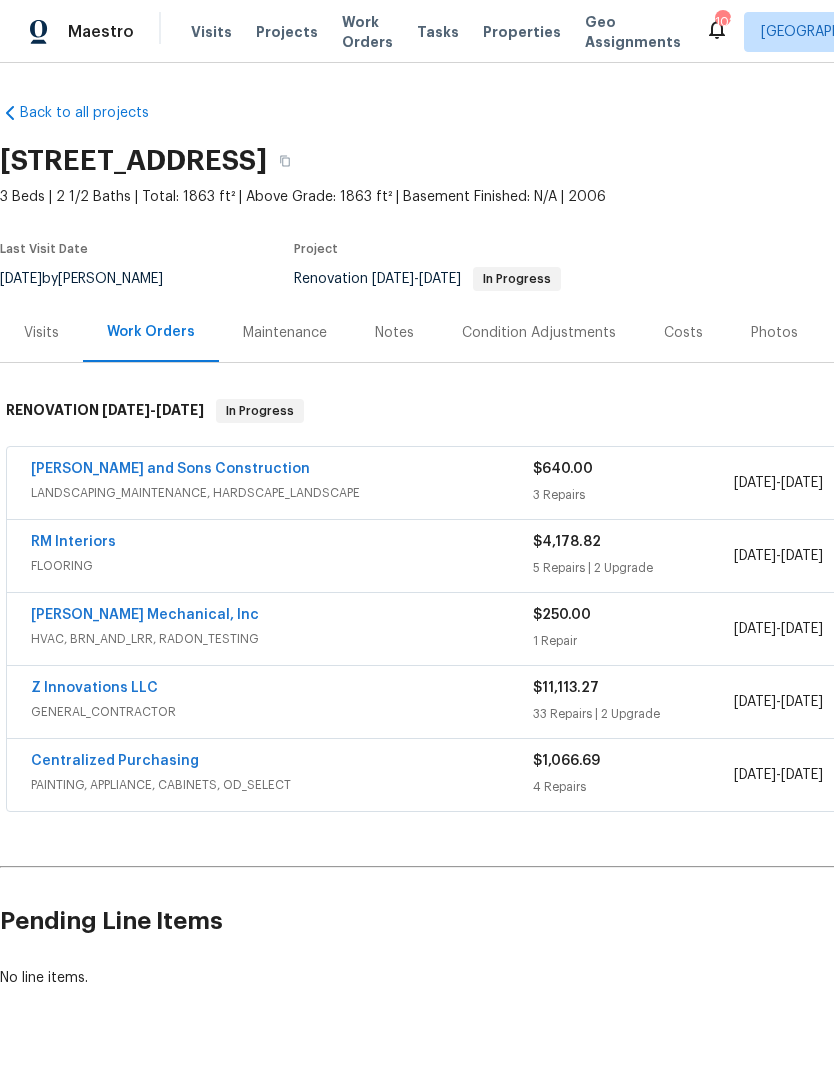 click on "Visits" at bounding box center [41, 333] 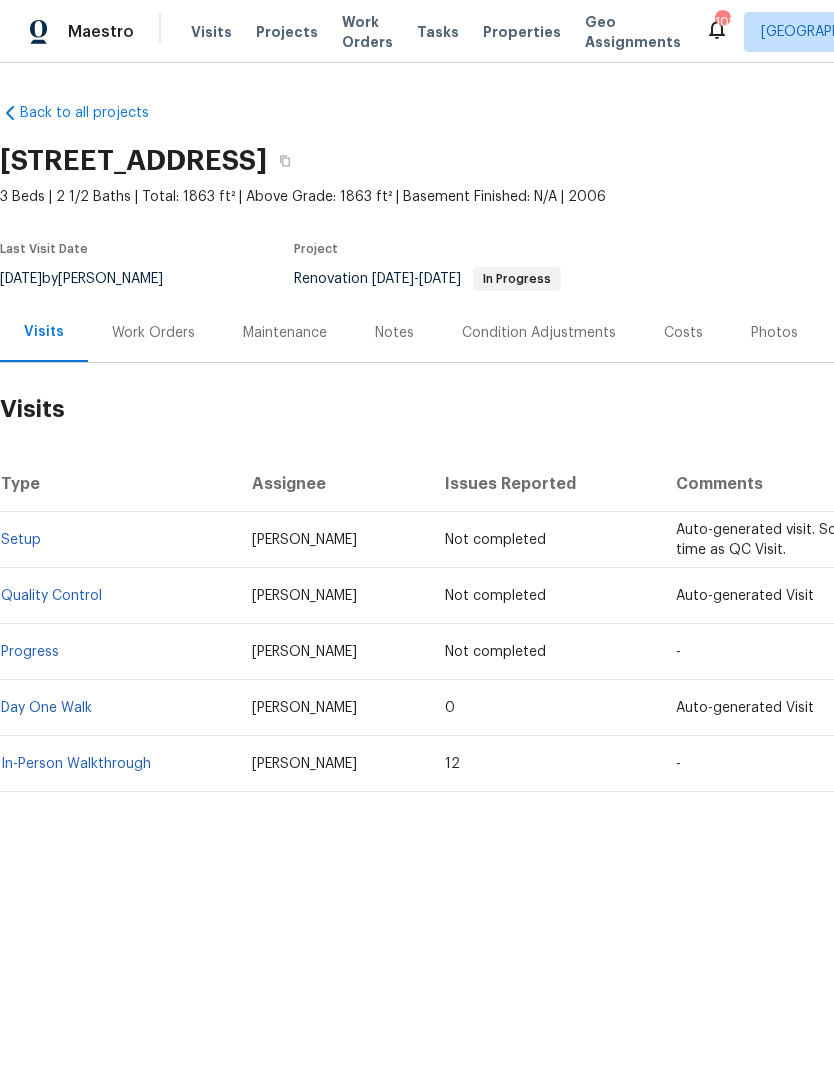 click on "Work Orders" at bounding box center (153, 333) 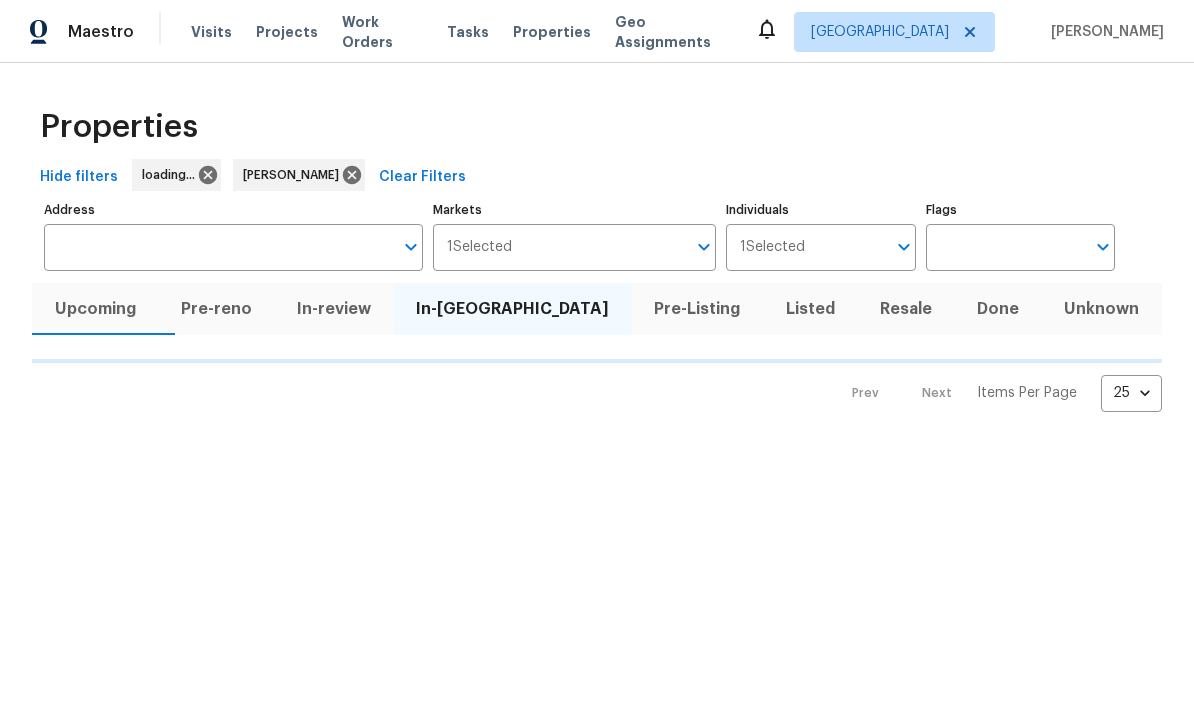 scroll, scrollTop: 0, scrollLeft: 0, axis: both 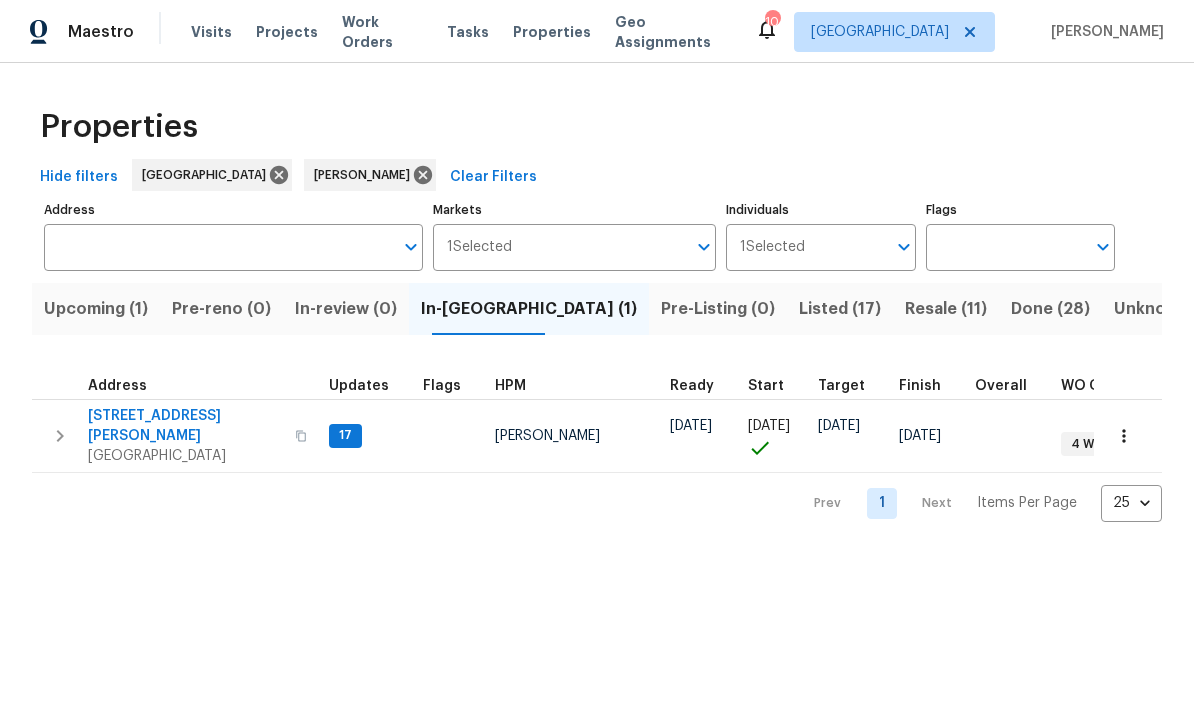 click on "Upcoming (1)" at bounding box center [96, 309] 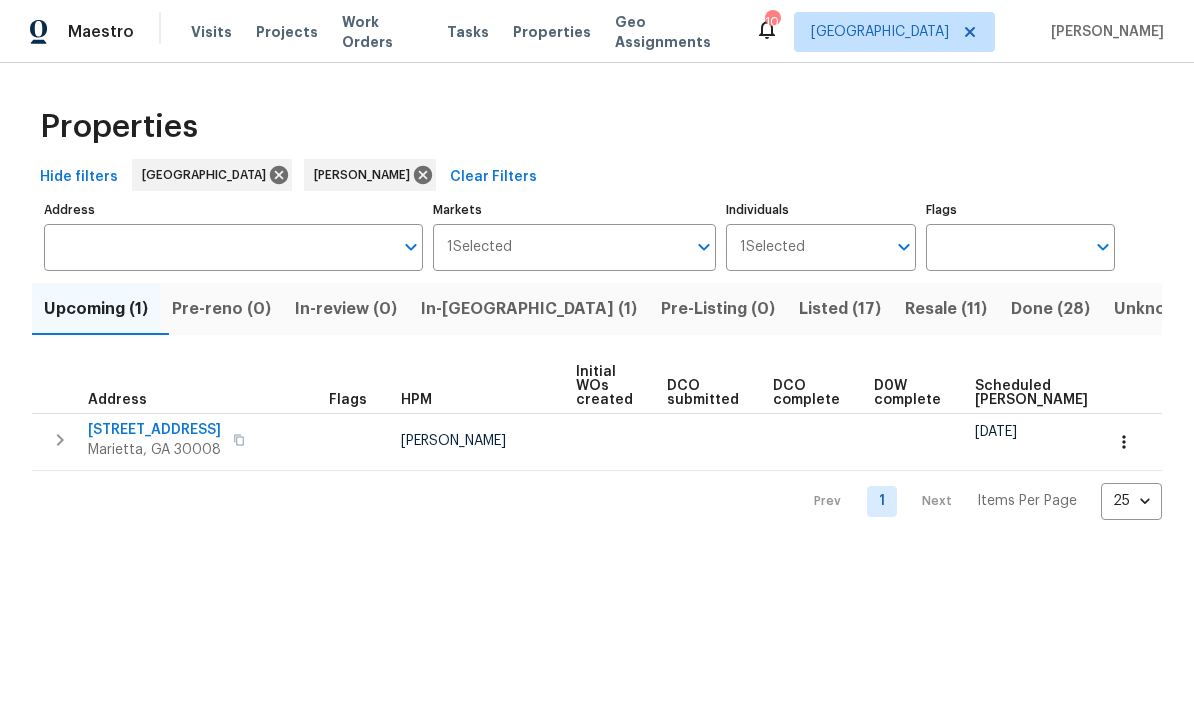 click on "Individuals" at bounding box center (845, 247) 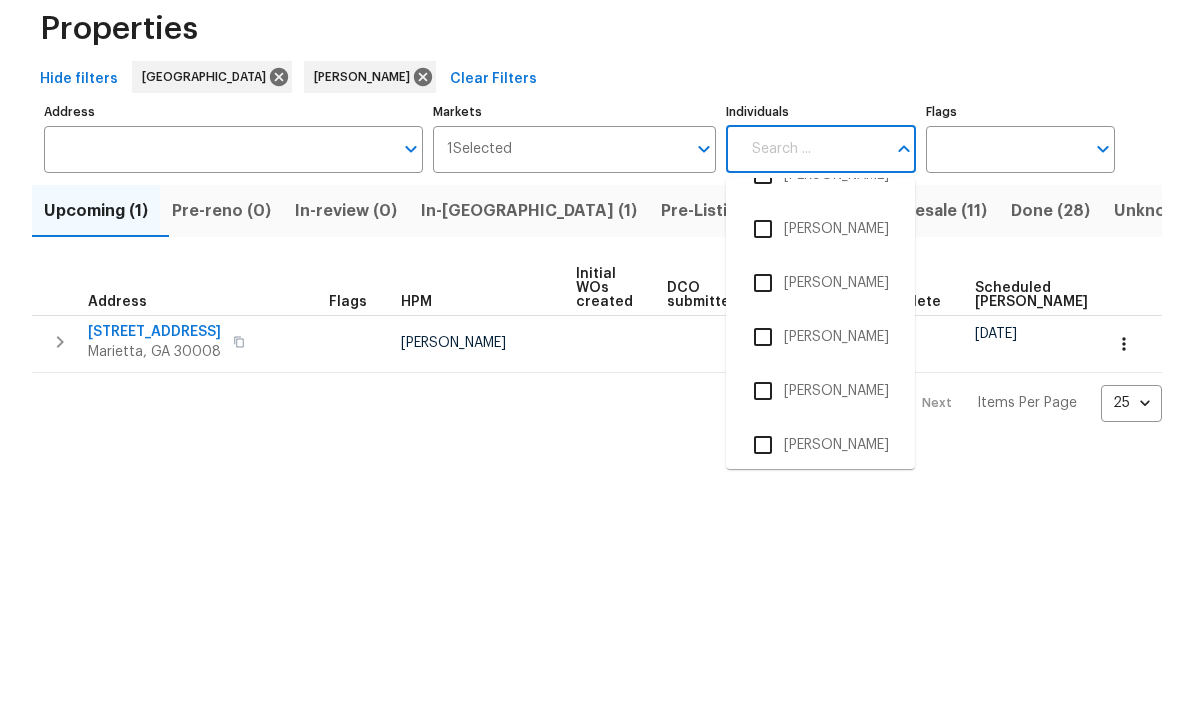 scroll, scrollTop: 46, scrollLeft: 0, axis: vertical 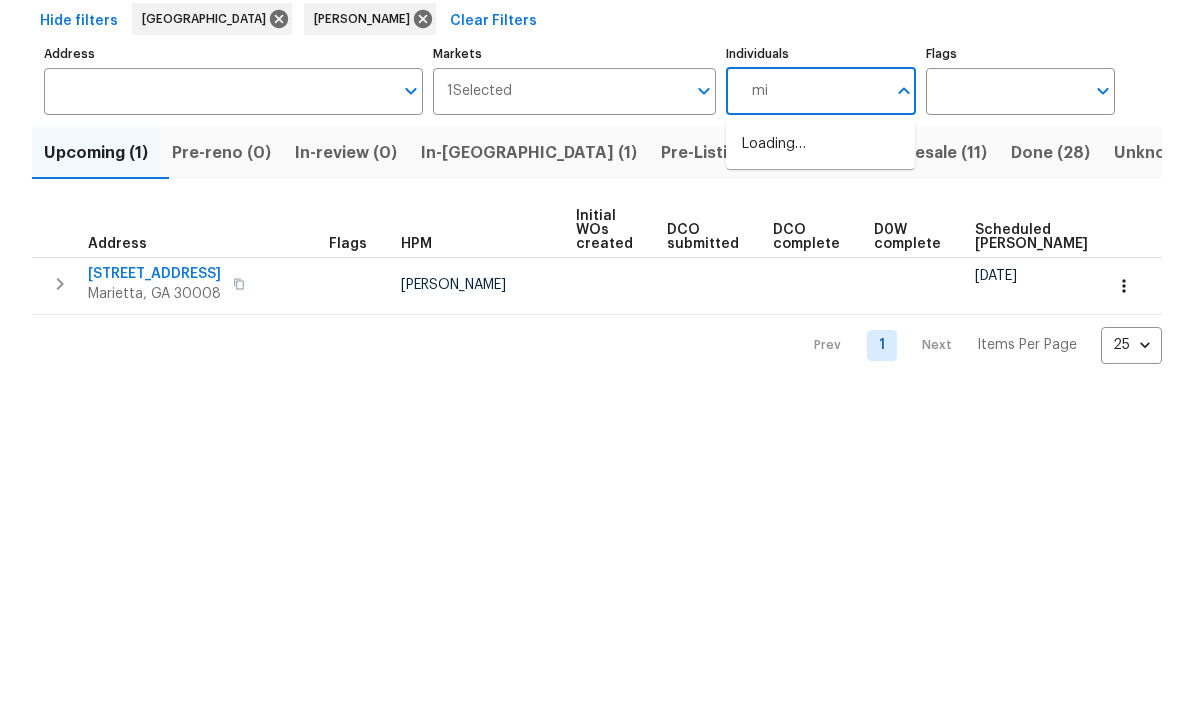 type on "m" 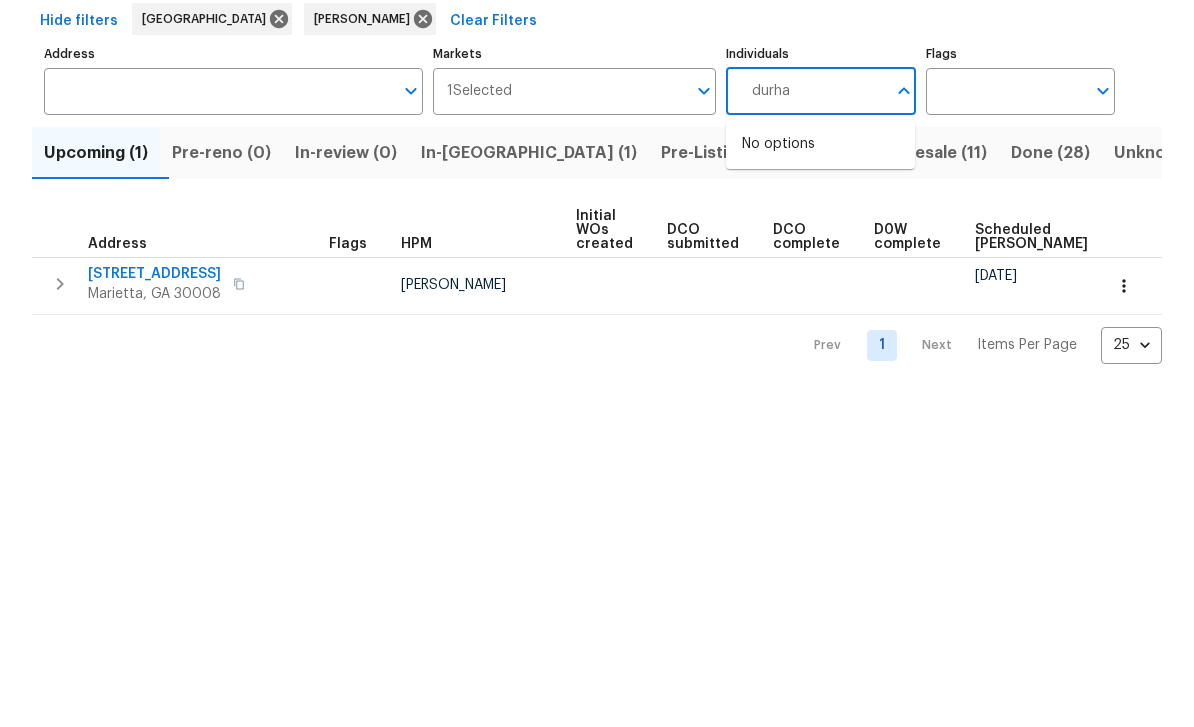 type on "durham" 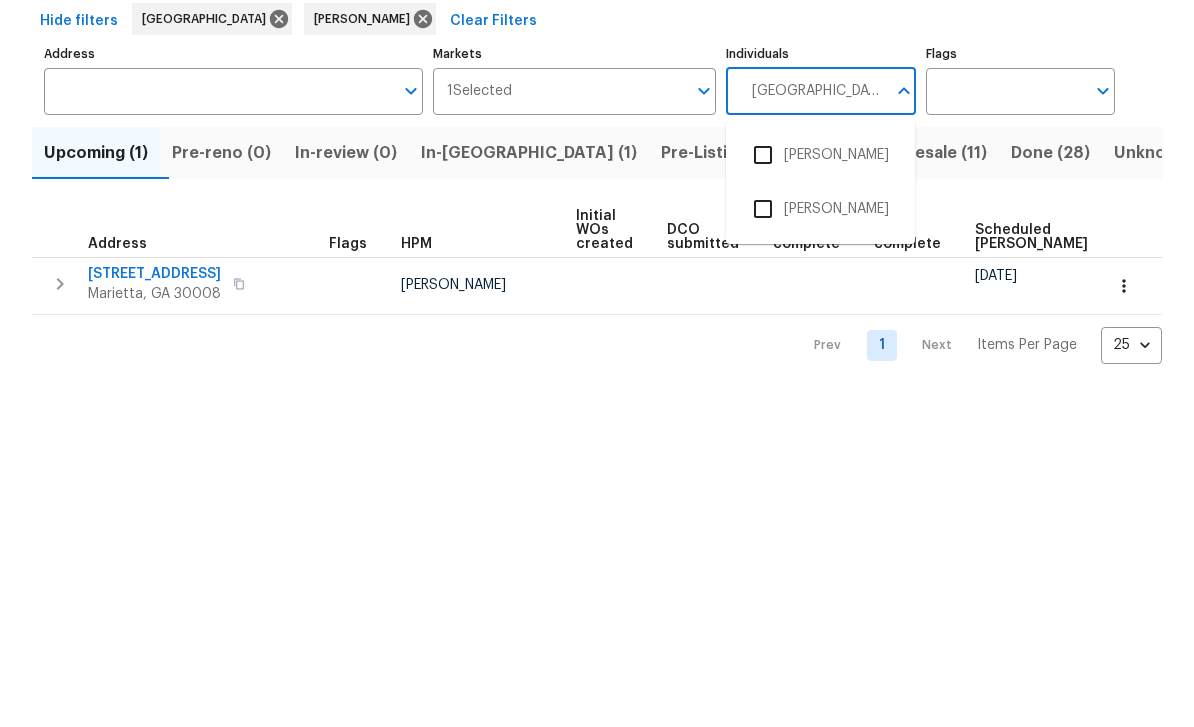 click at bounding box center [763, 311] 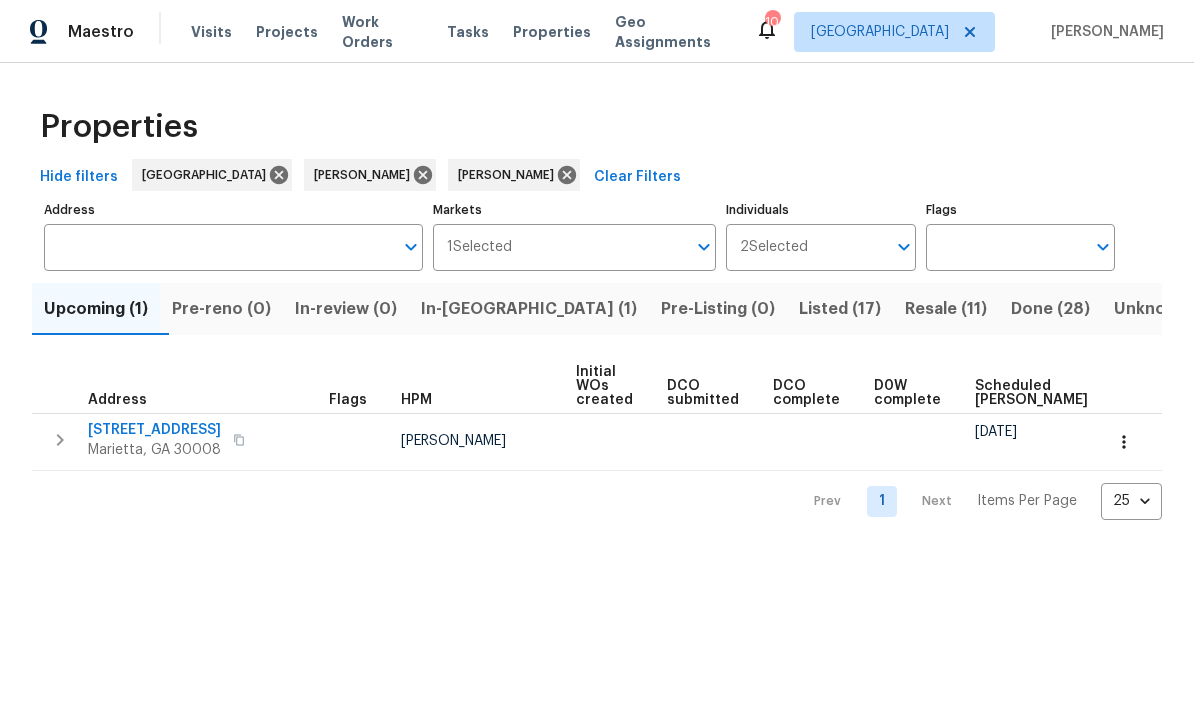 click on "Individuals" at bounding box center (846, 247) 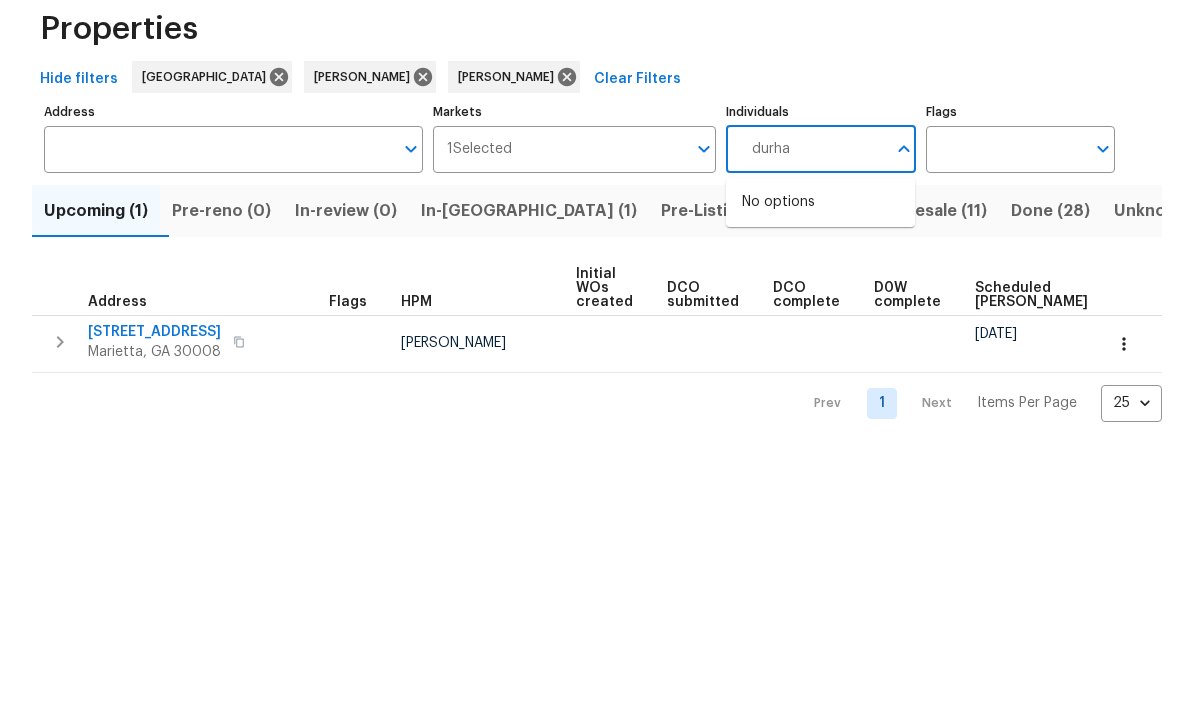 type on "durham" 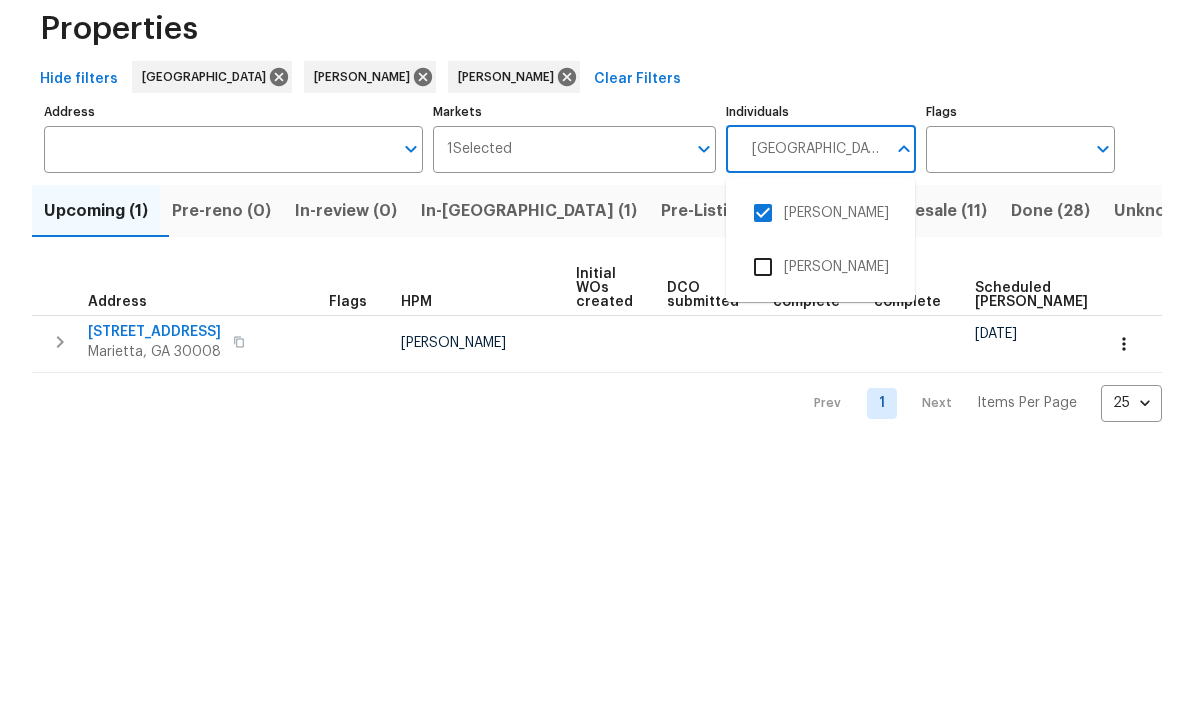 click at bounding box center [763, 365] 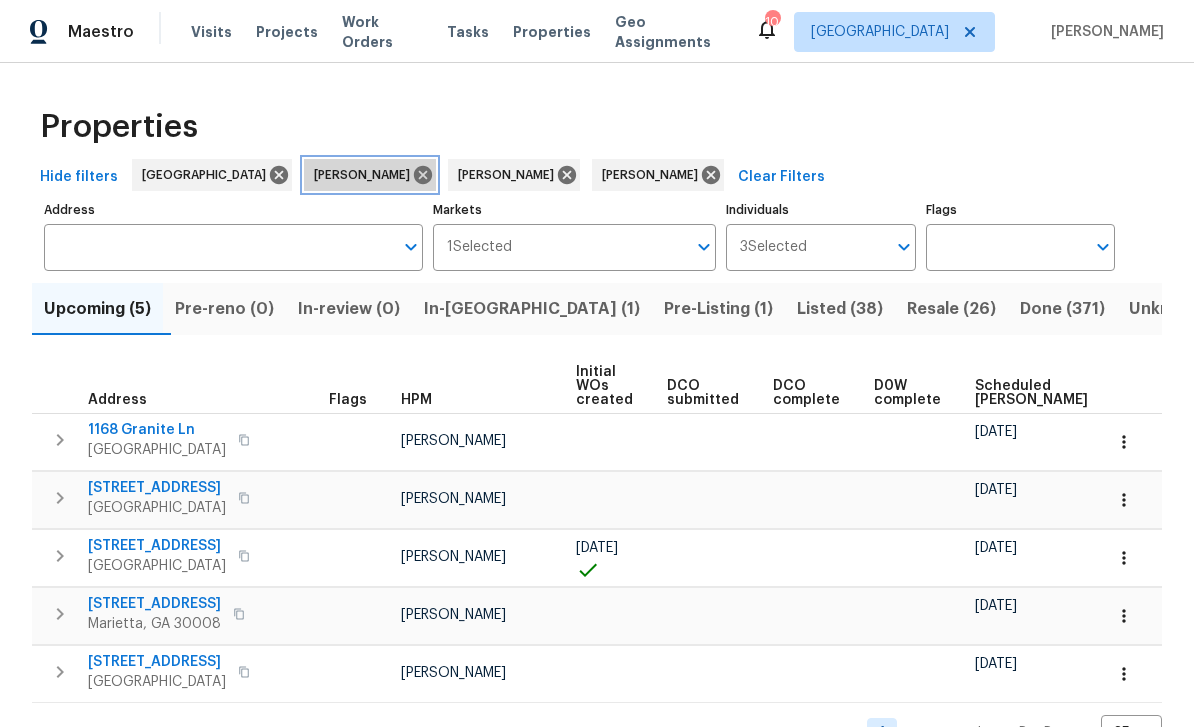 click 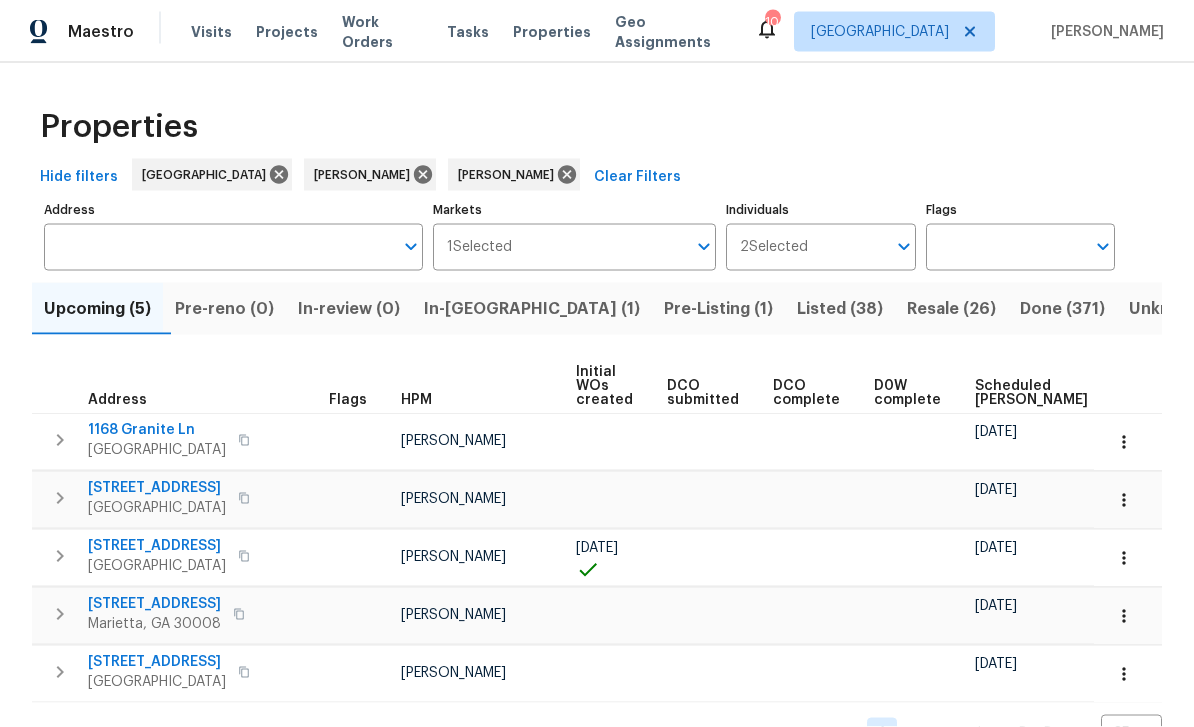 scroll, scrollTop: 58, scrollLeft: 0, axis: vertical 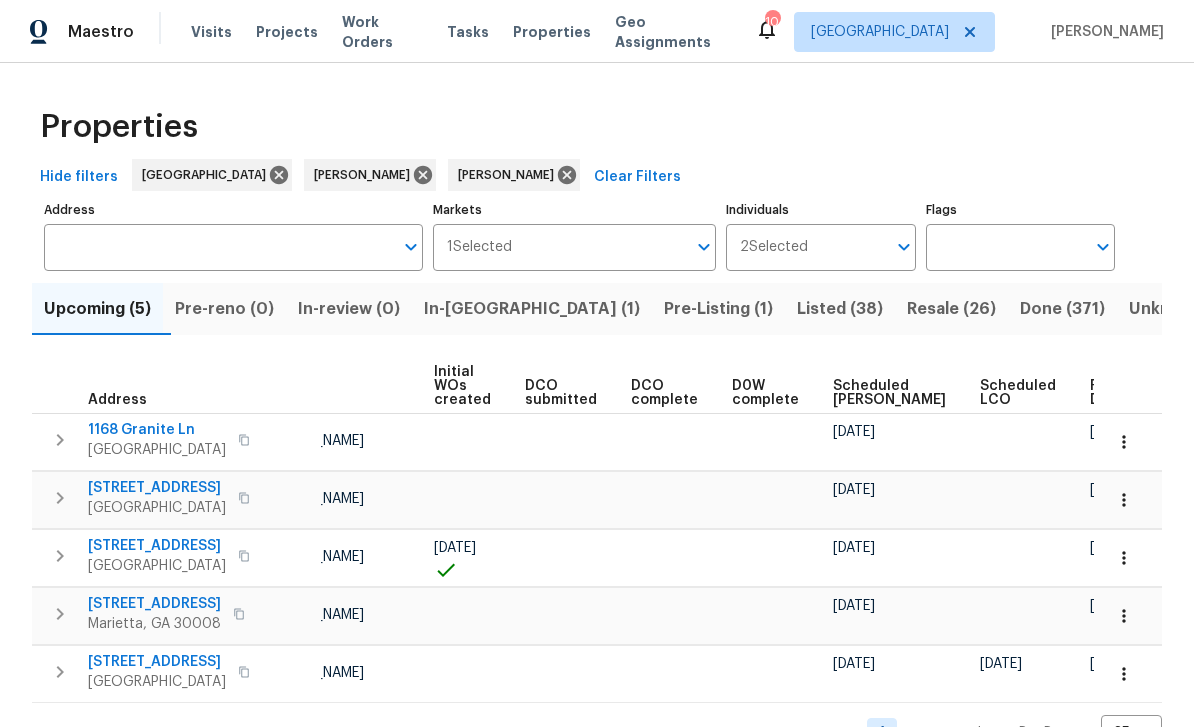 click on "In-reno (1)" at bounding box center [532, 309] 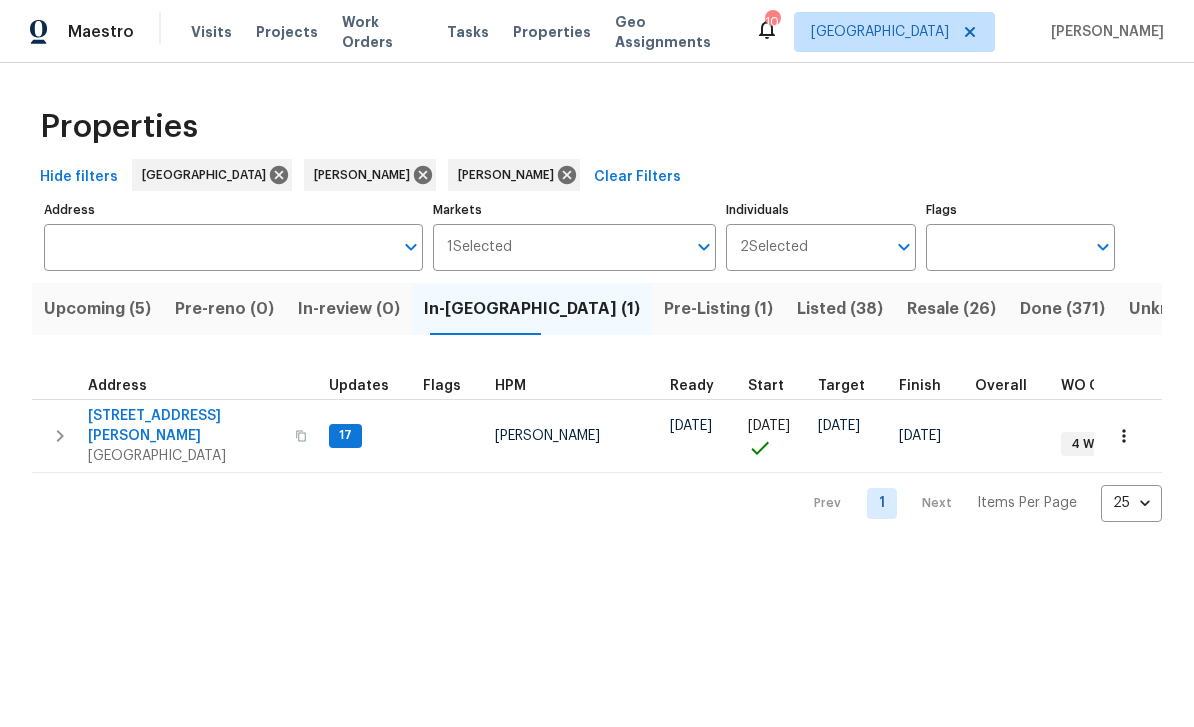 click on "Pre-Listing (1)" at bounding box center [718, 309] 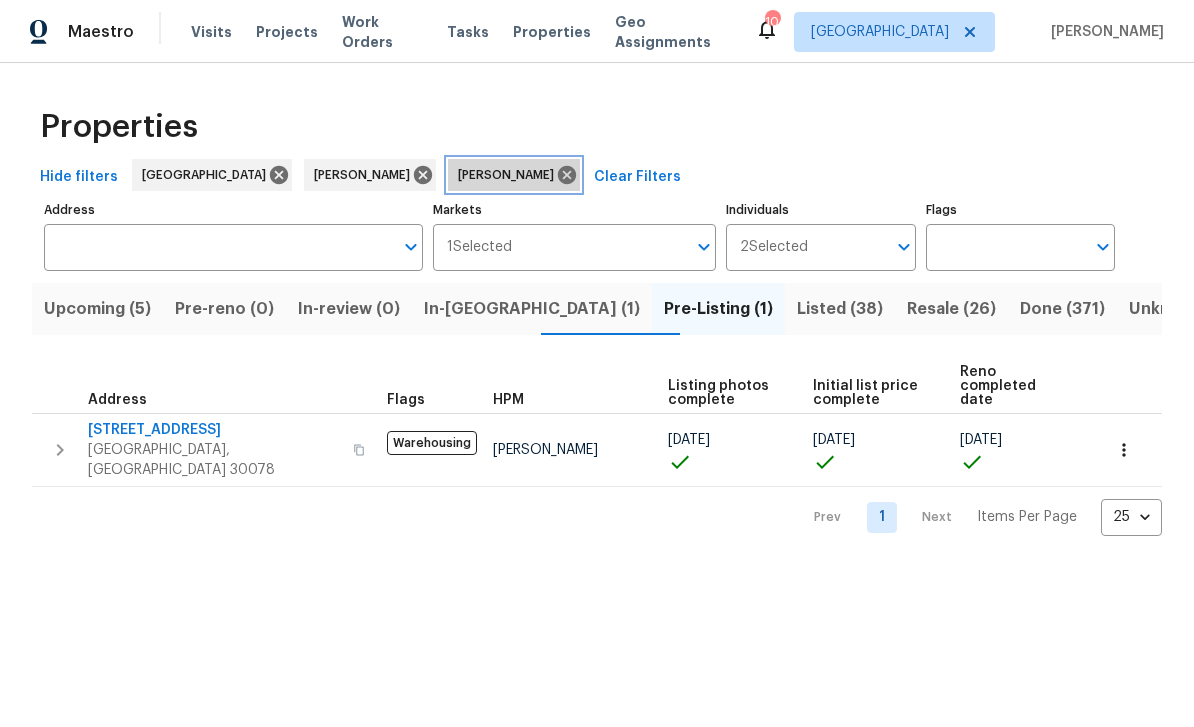 click 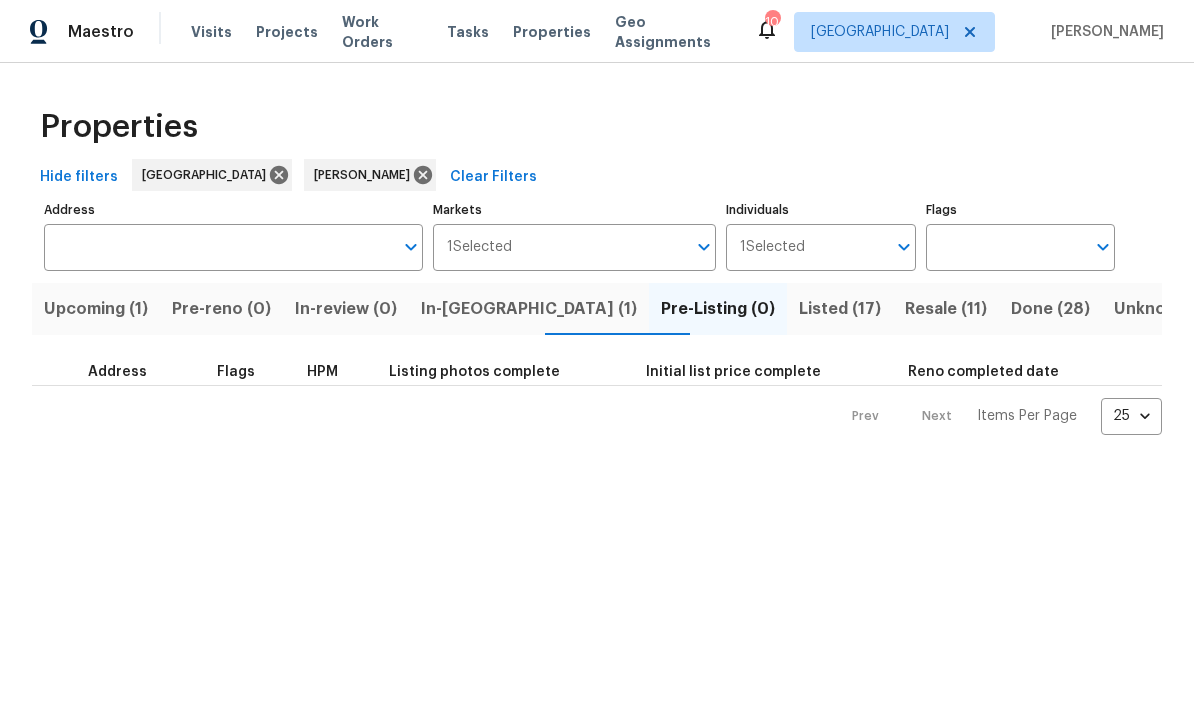 click on "Individuals" at bounding box center [845, 247] 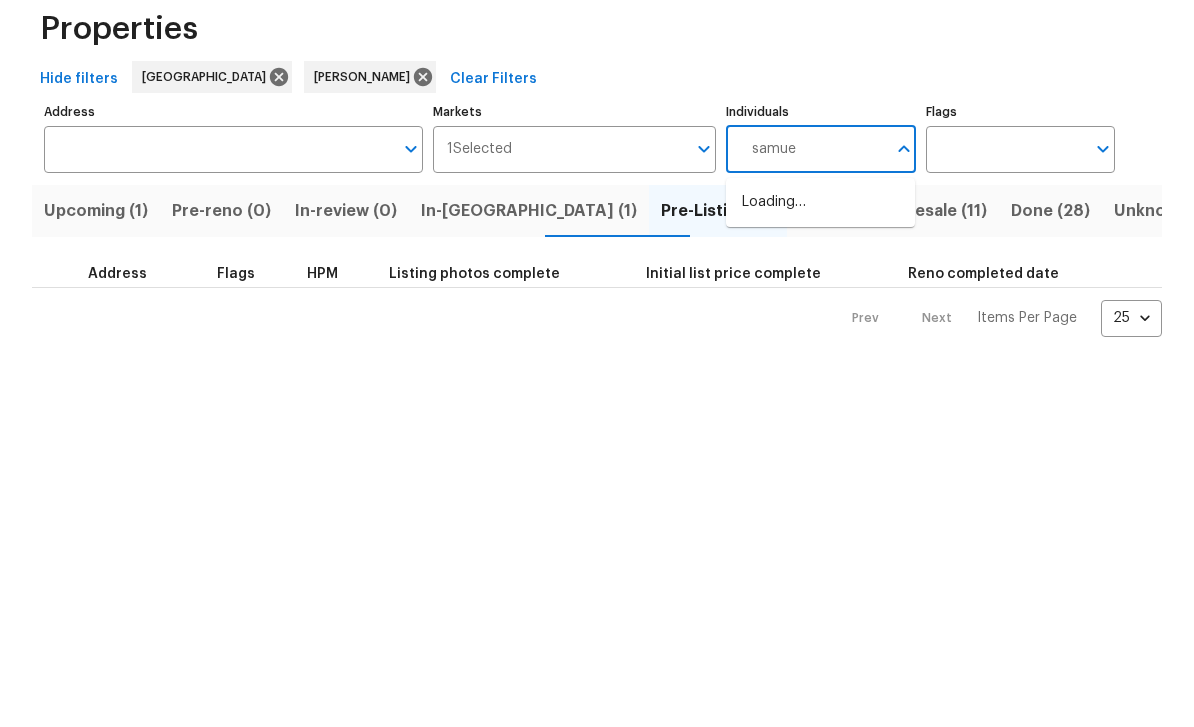 type on "samuel" 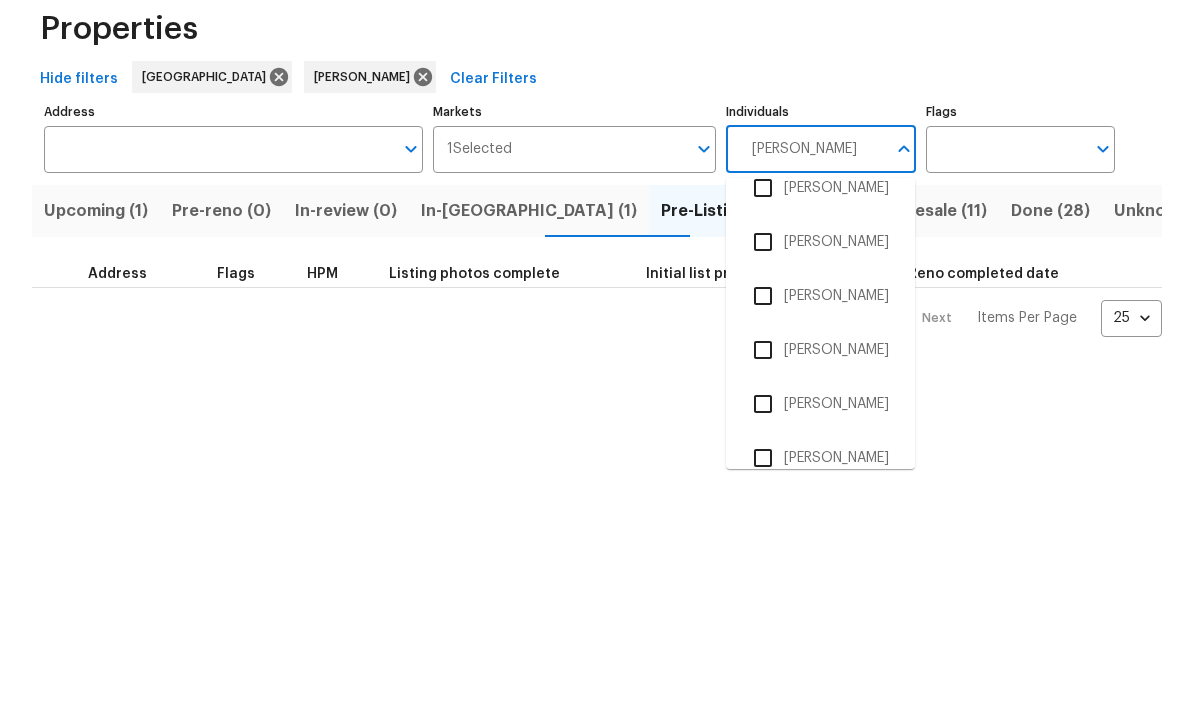 scroll, scrollTop: 240, scrollLeft: 0, axis: vertical 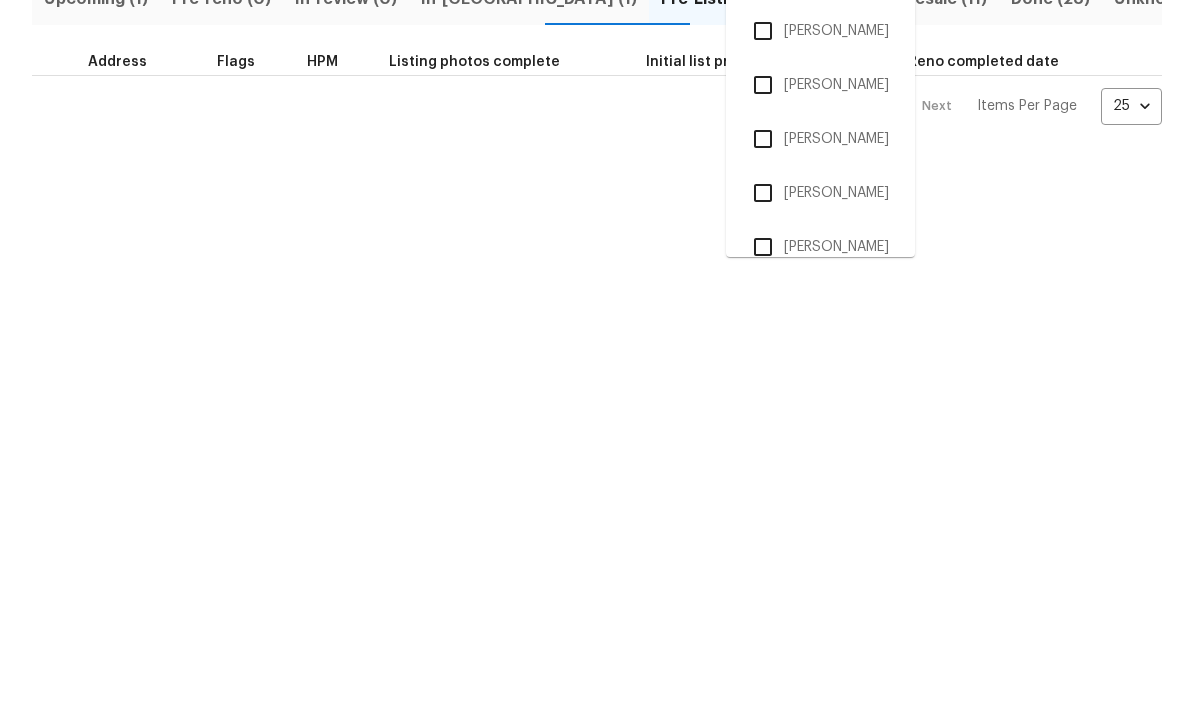 click at bounding box center (763, 557) 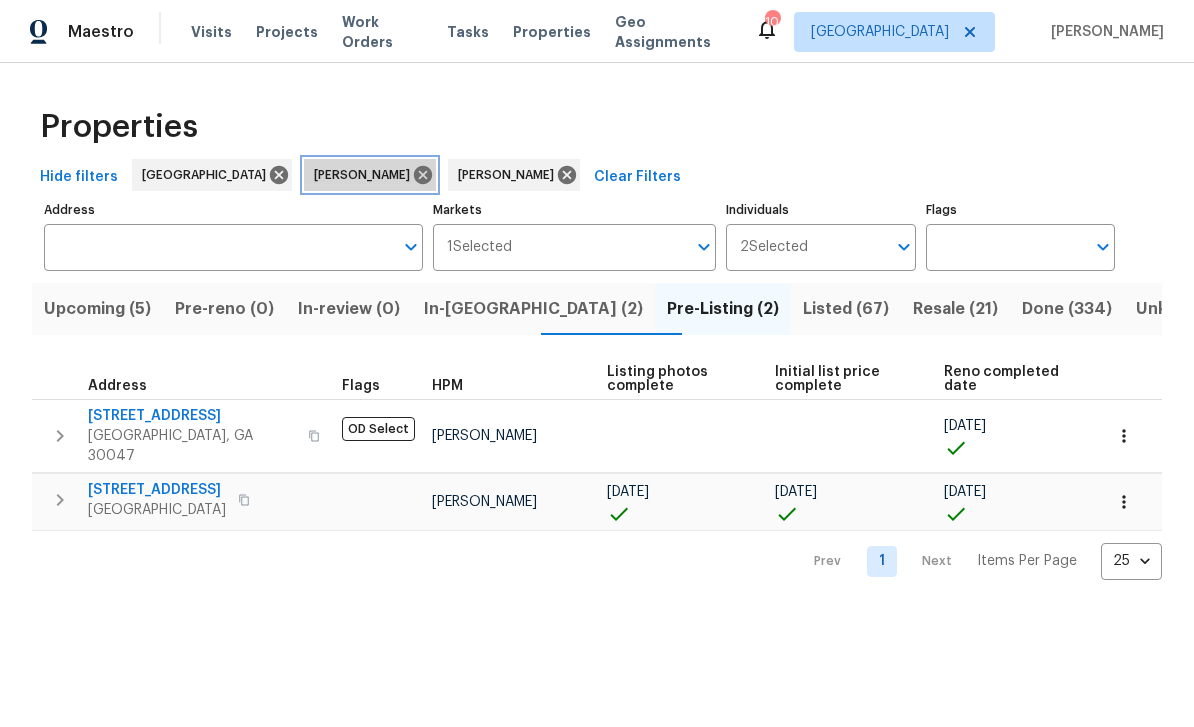 click 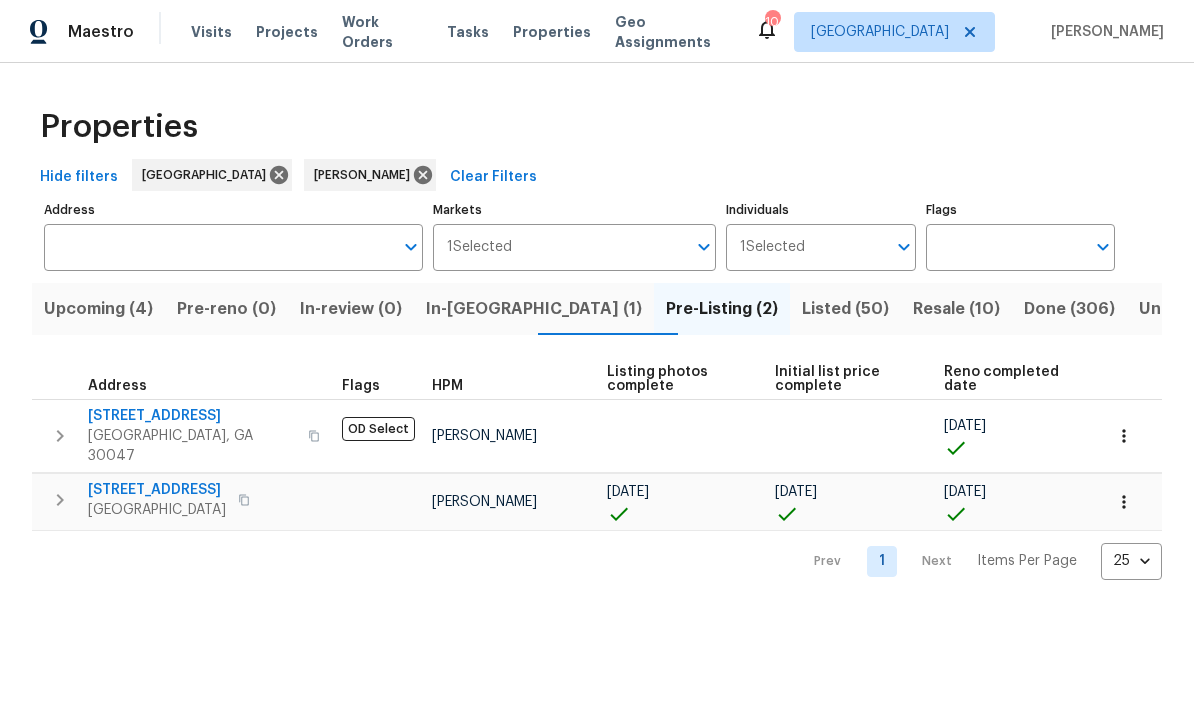 click on "Upcoming (4)" at bounding box center (98, 309) 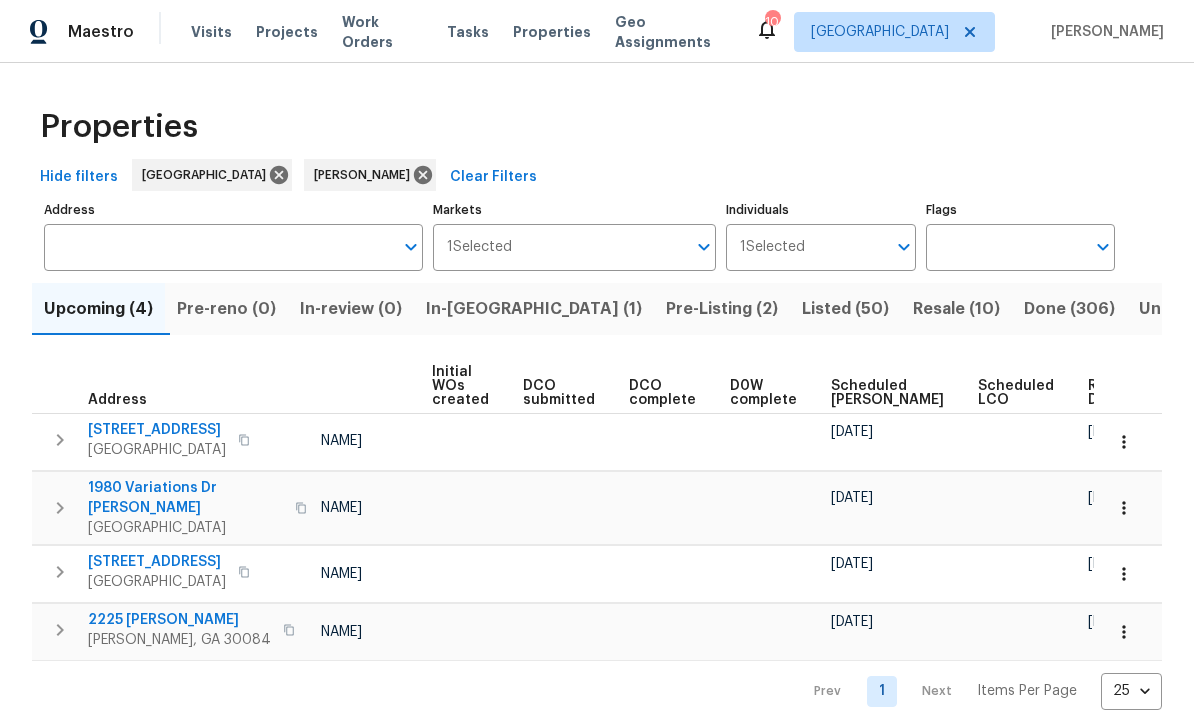 scroll, scrollTop: 0, scrollLeft: 143, axis: horizontal 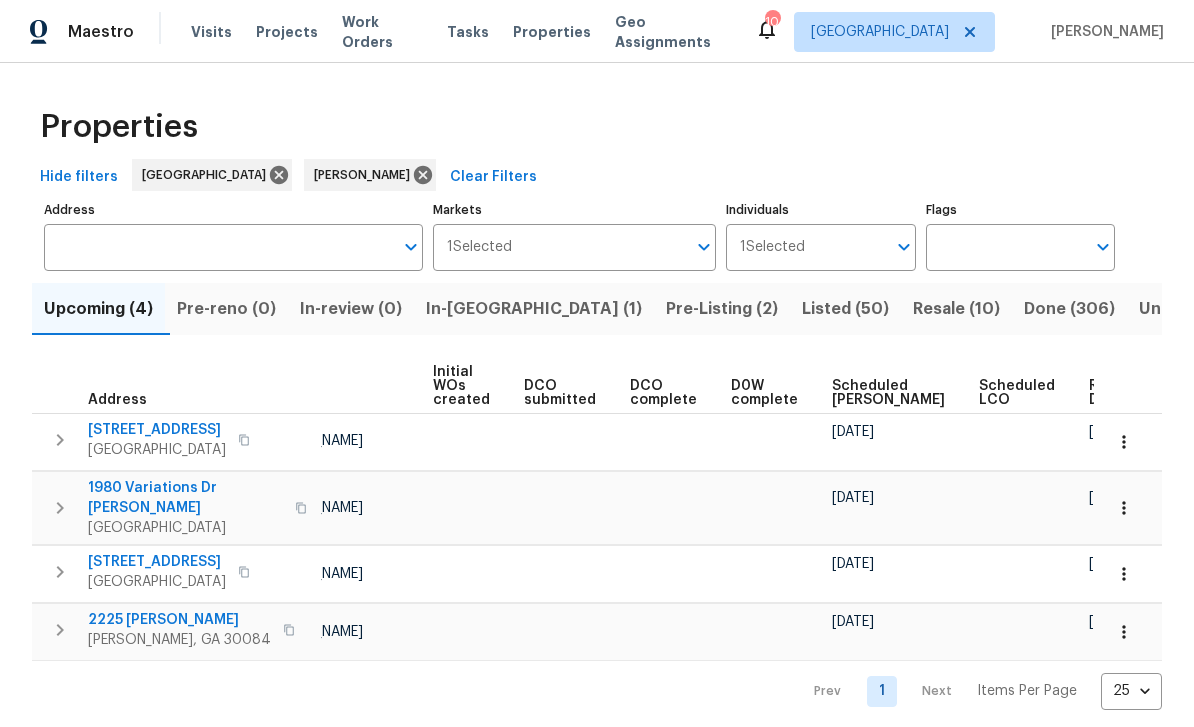 click on "In-reno (1)" at bounding box center [534, 309] 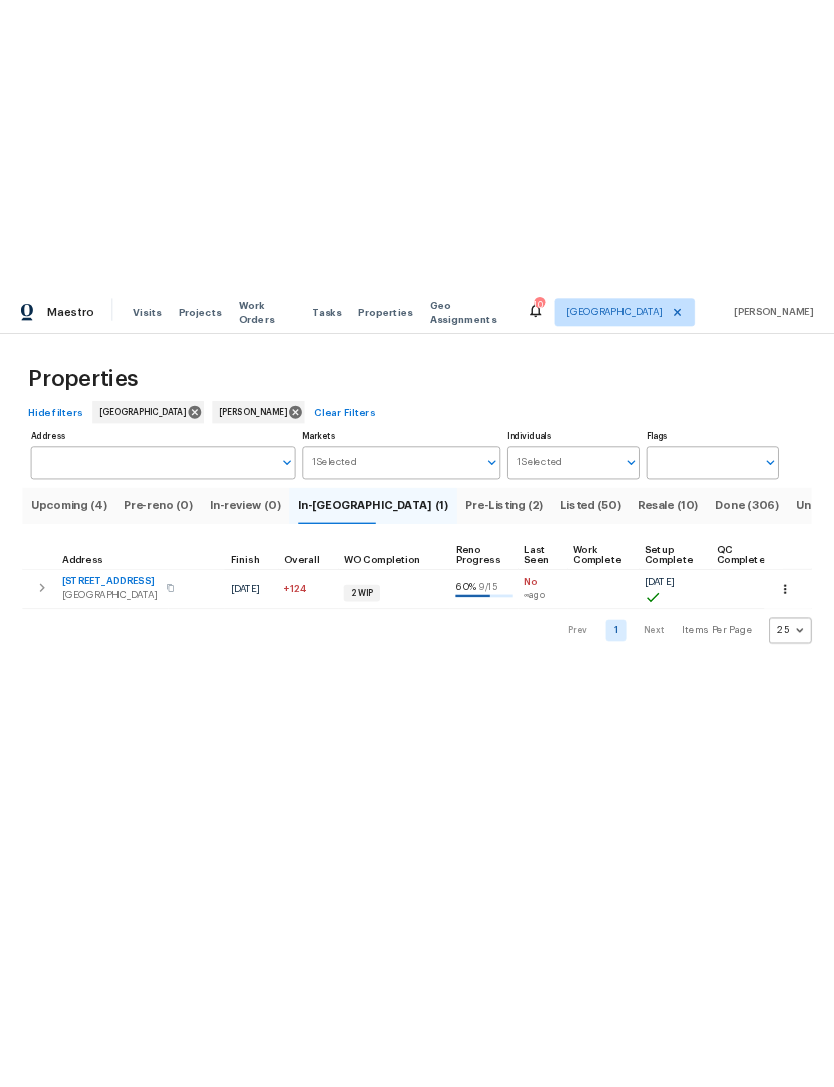 scroll, scrollTop: 0, scrollLeft: 567, axis: horizontal 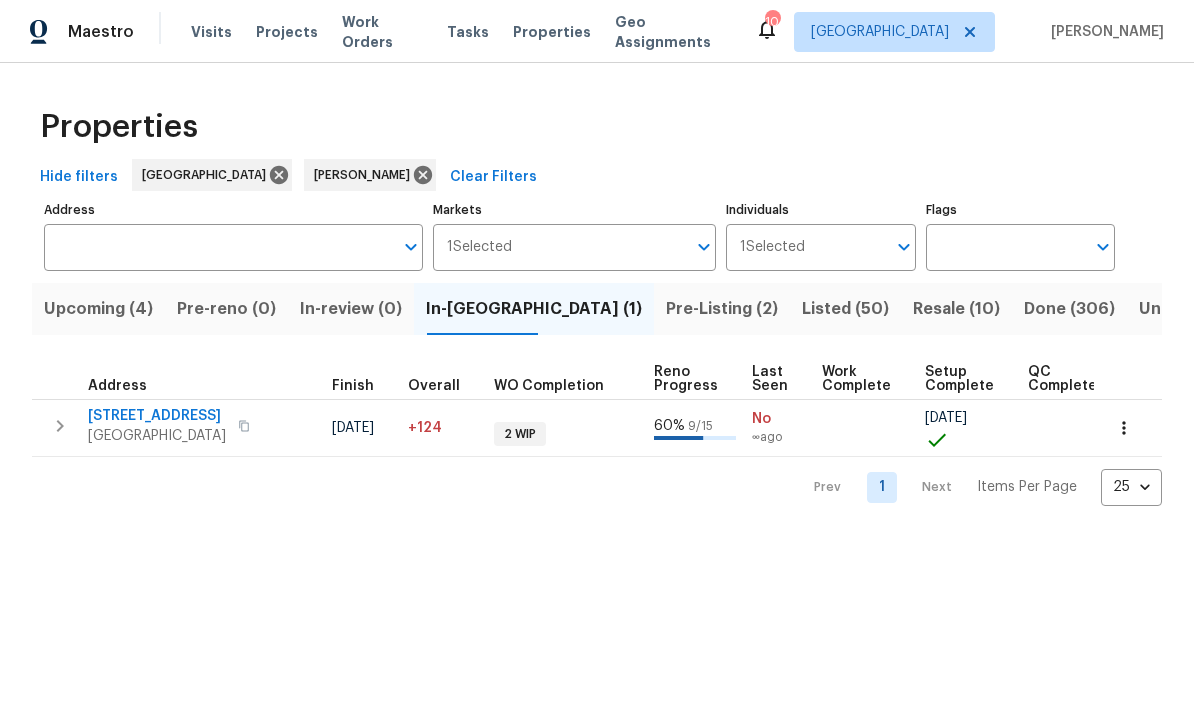 click on "Pre-Listing (2)" at bounding box center (722, 309) 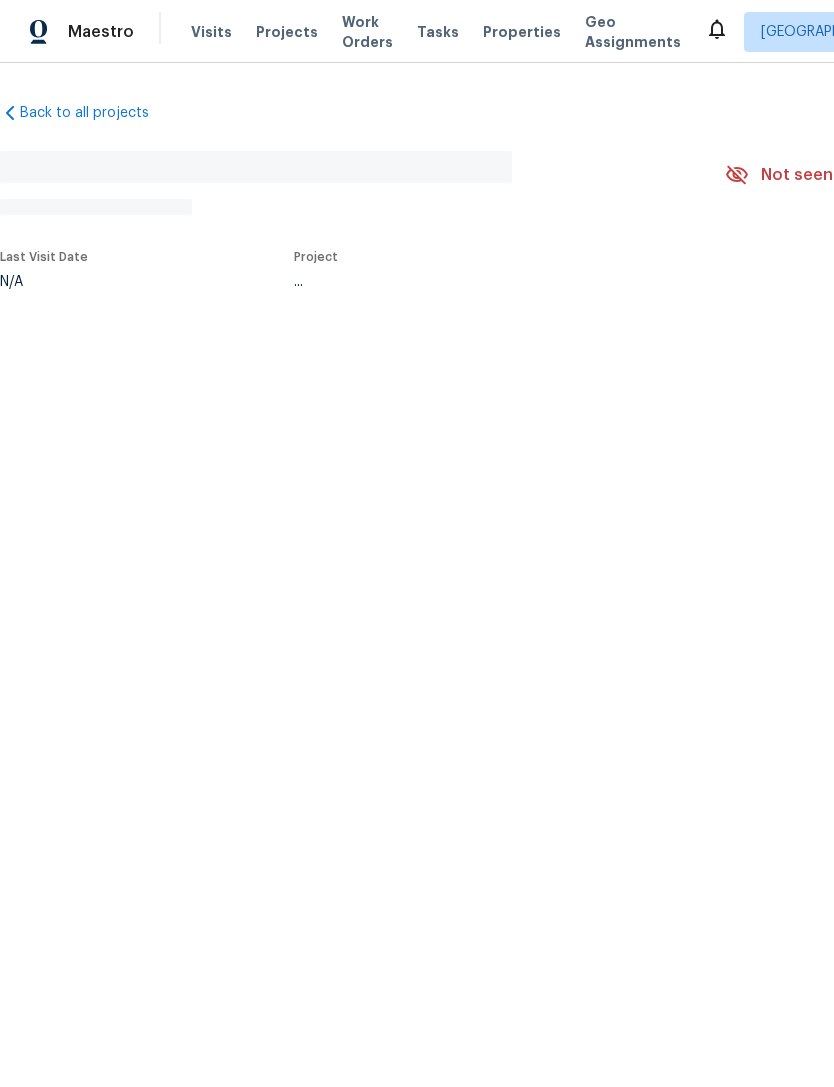 scroll, scrollTop: 0, scrollLeft: 0, axis: both 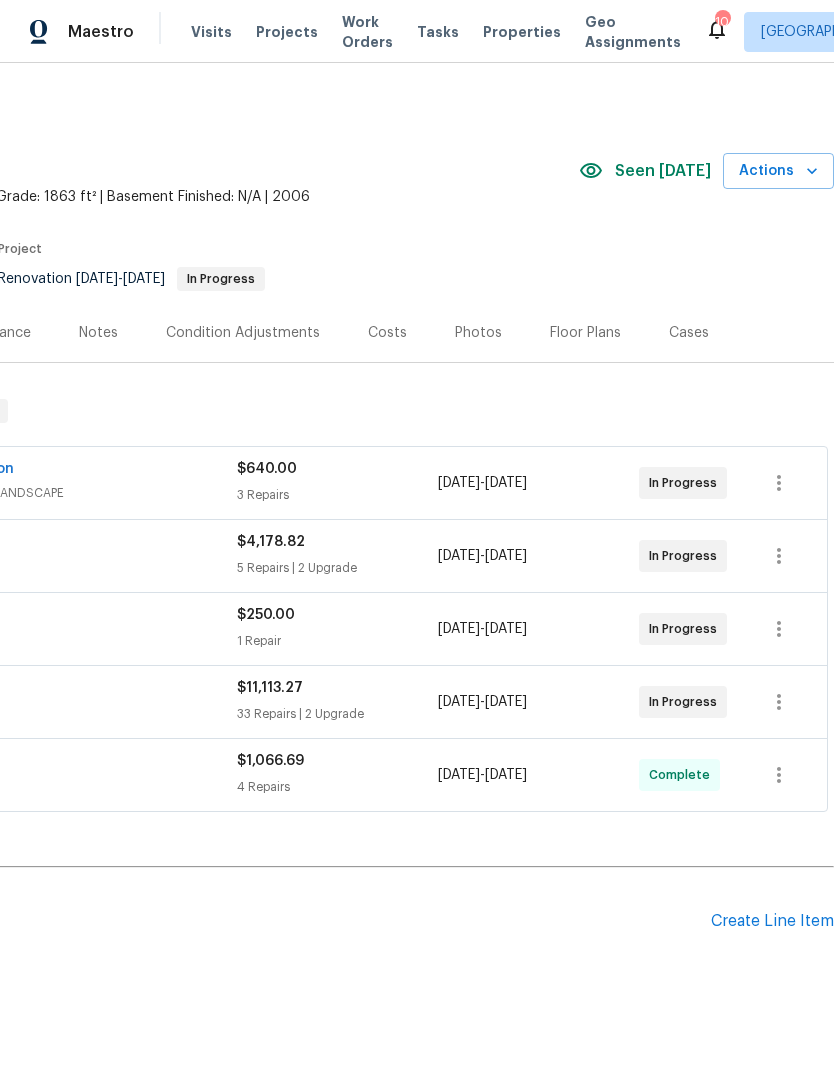 click on "Costs" at bounding box center [387, 333] 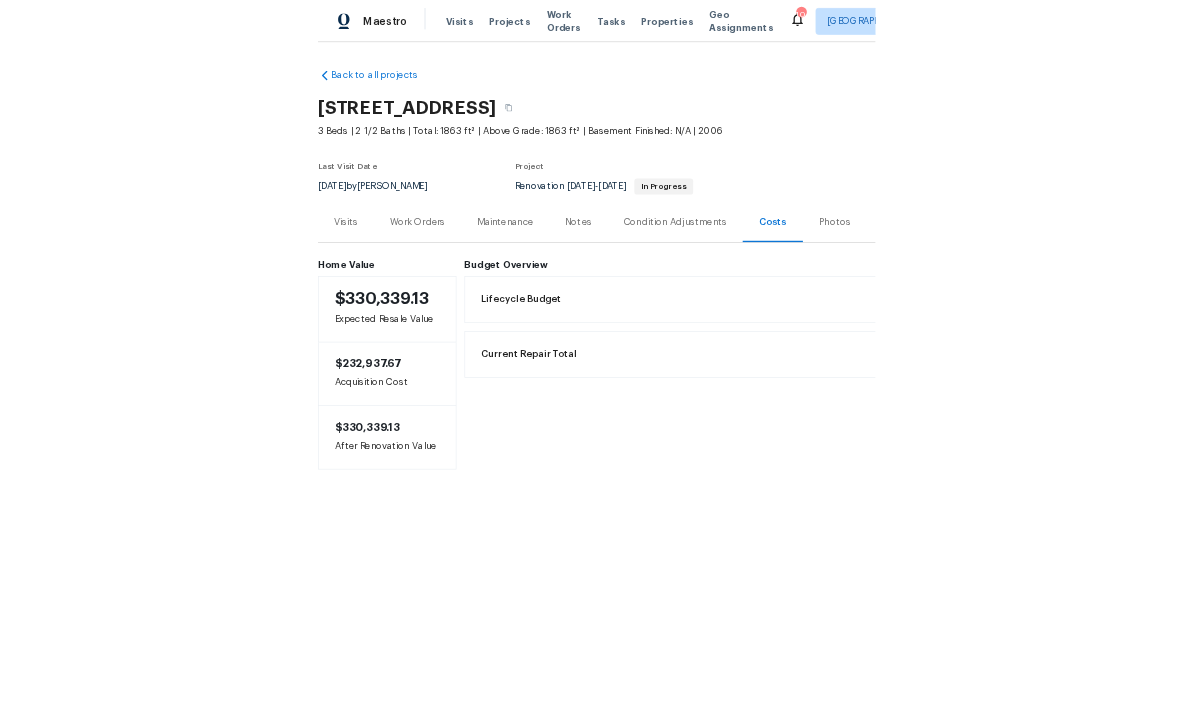 scroll, scrollTop: 0, scrollLeft: 0, axis: both 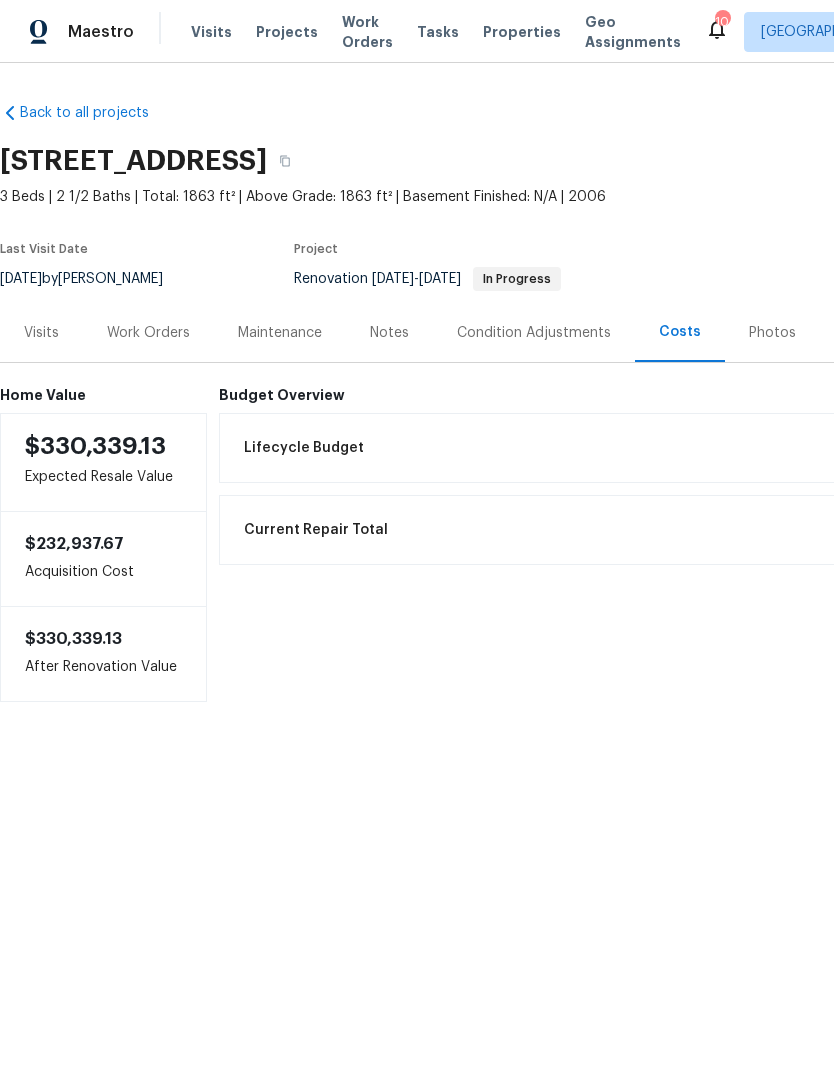 click on "Properties" at bounding box center [522, 32] 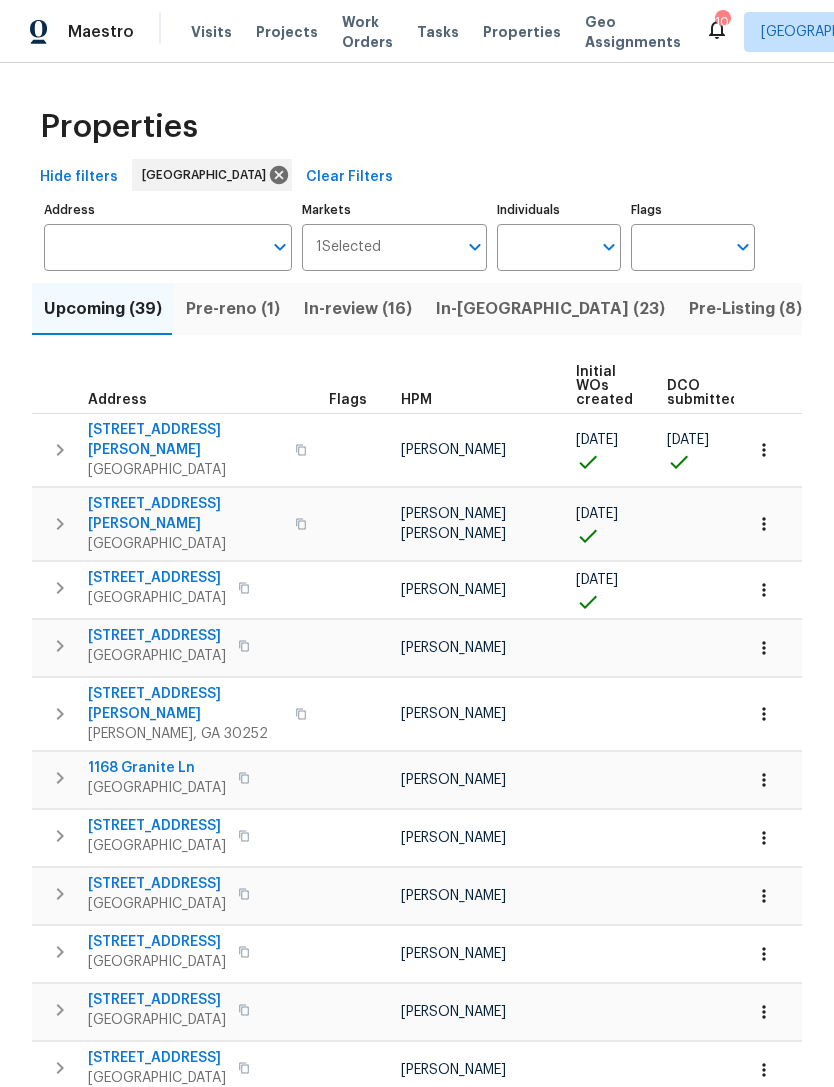 click on "Individuals" at bounding box center (544, 247) 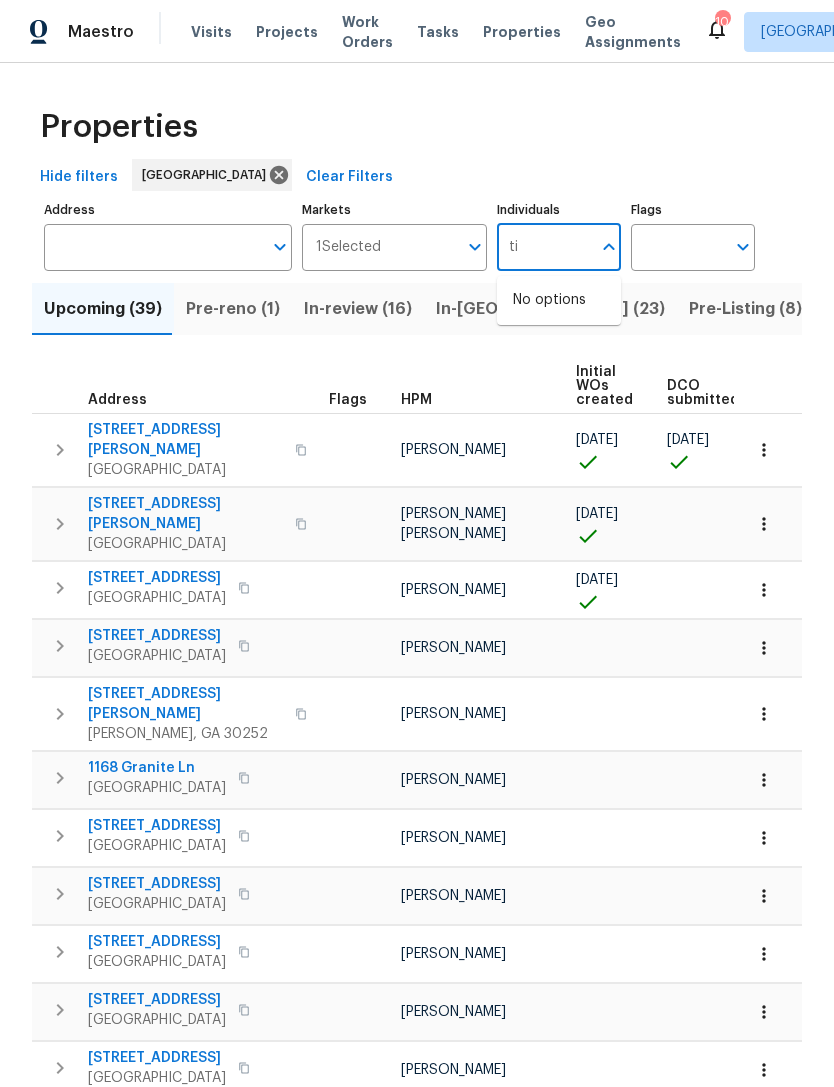 type on "tim" 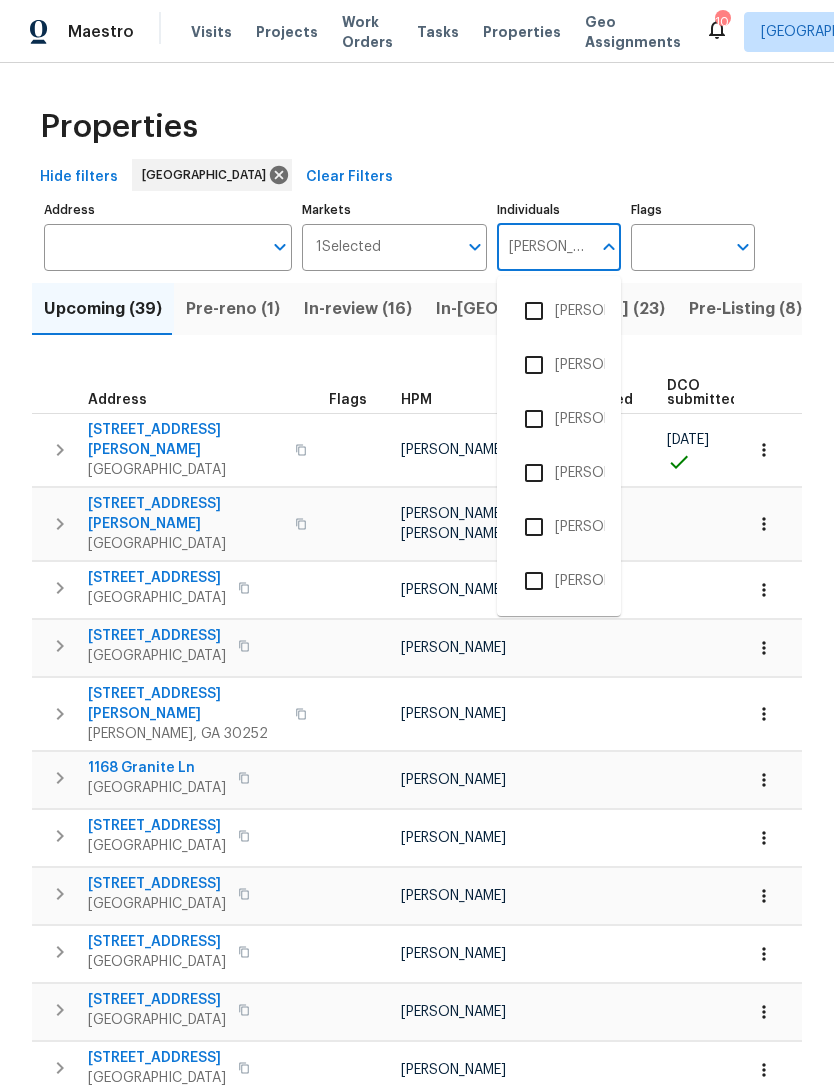 click at bounding box center (534, 311) 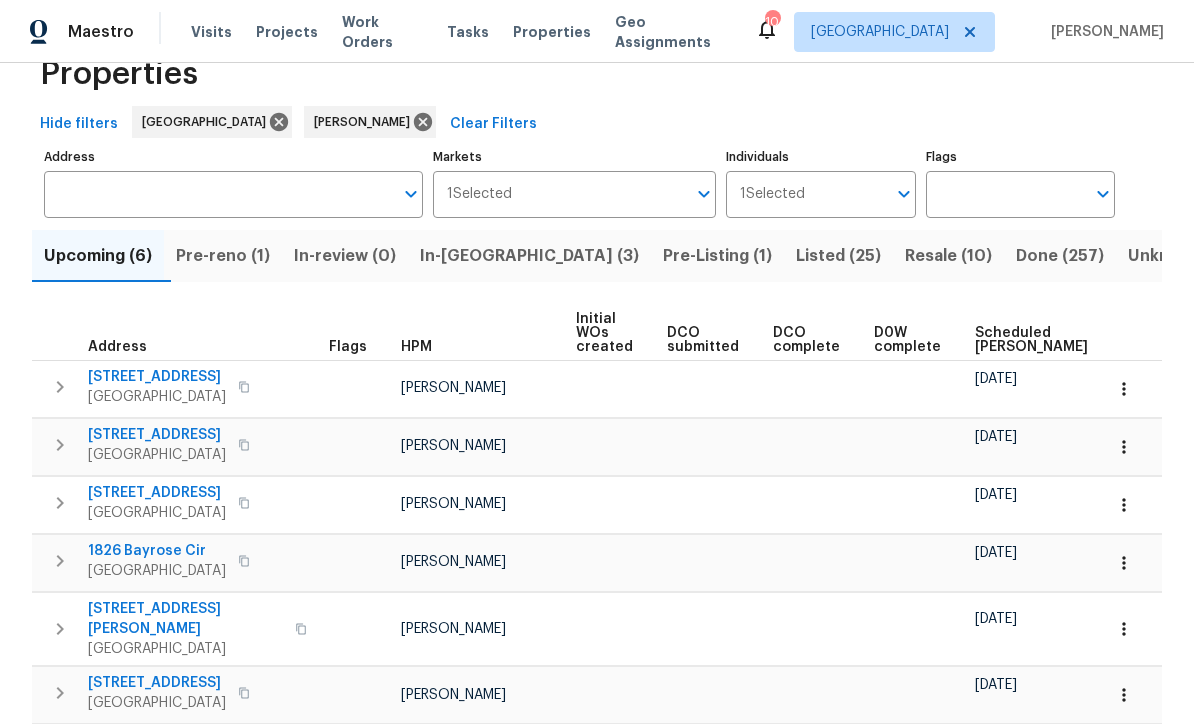 scroll, scrollTop: 52, scrollLeft: 0, axis: vertical 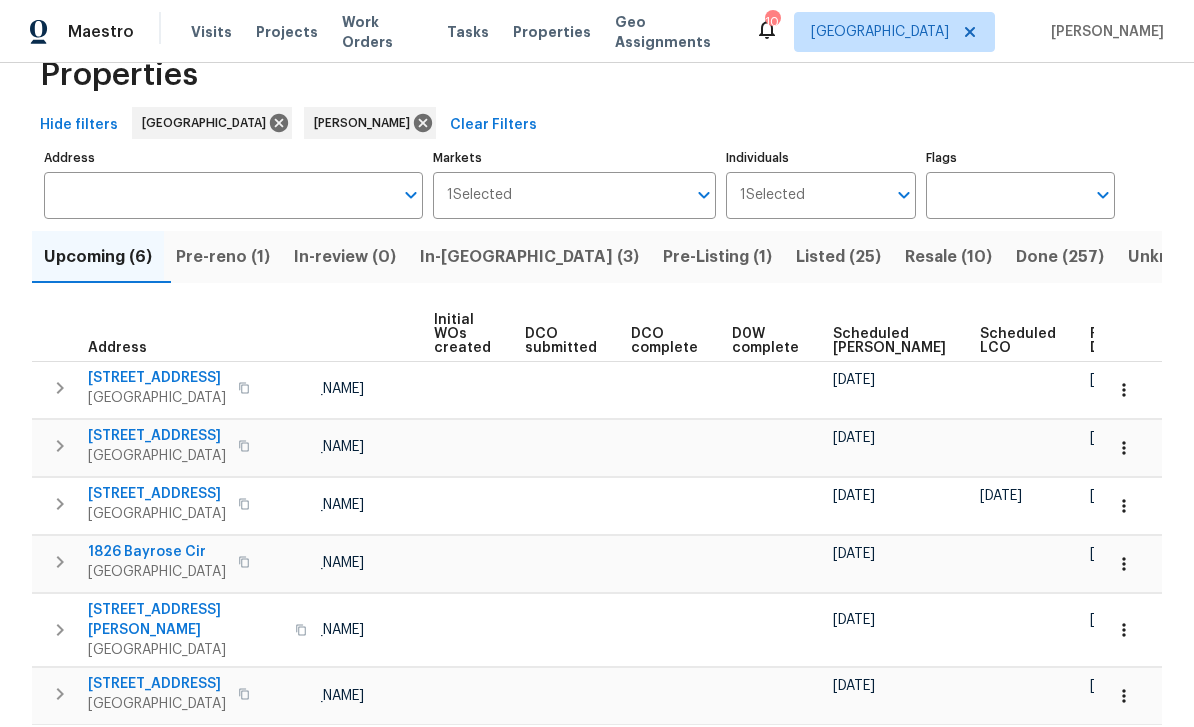click on "Pre-reno (1)" at bounding box center [223, 257] 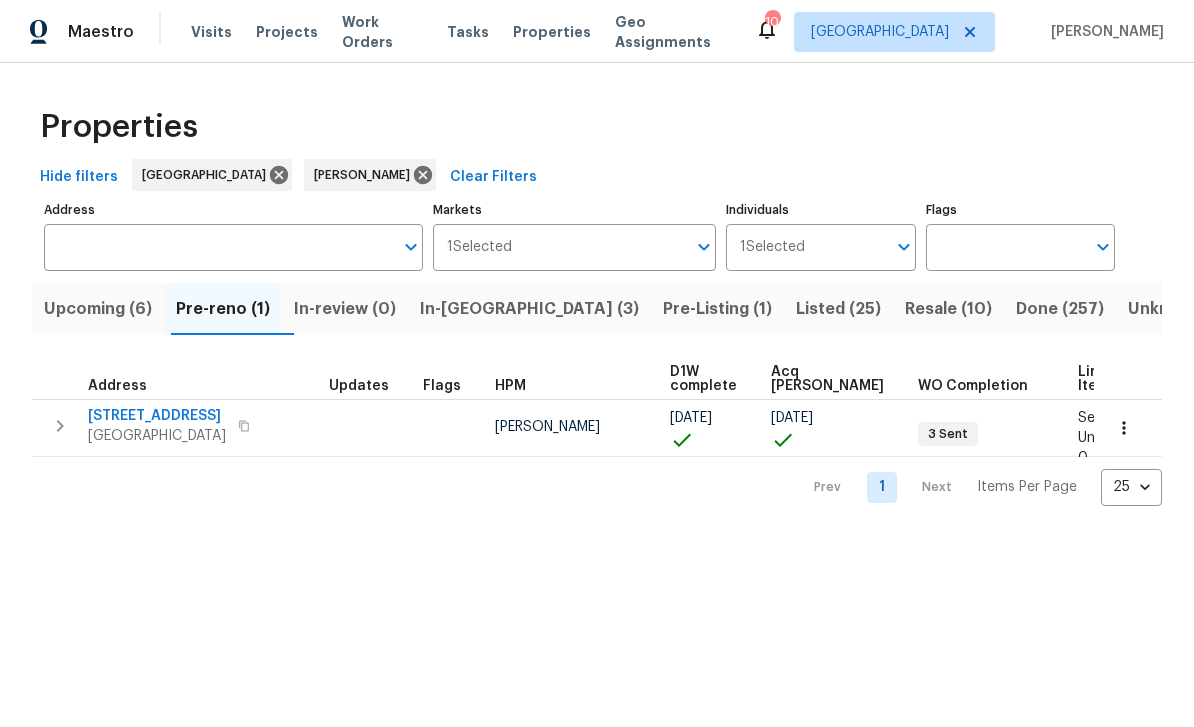 click on "2460 Surrey Trl Atlanta, GA 30349" at bounding box center (200, 426) 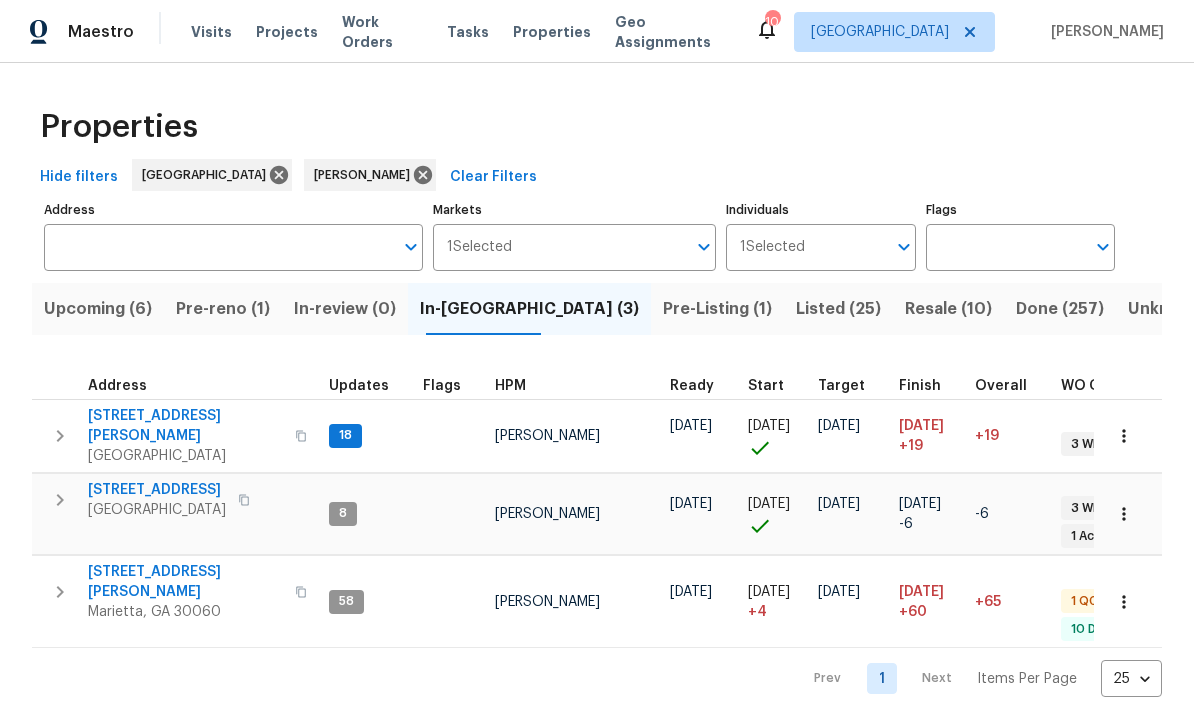 scroll, scrollTop: 0, scrollLeft: 0, axis: both 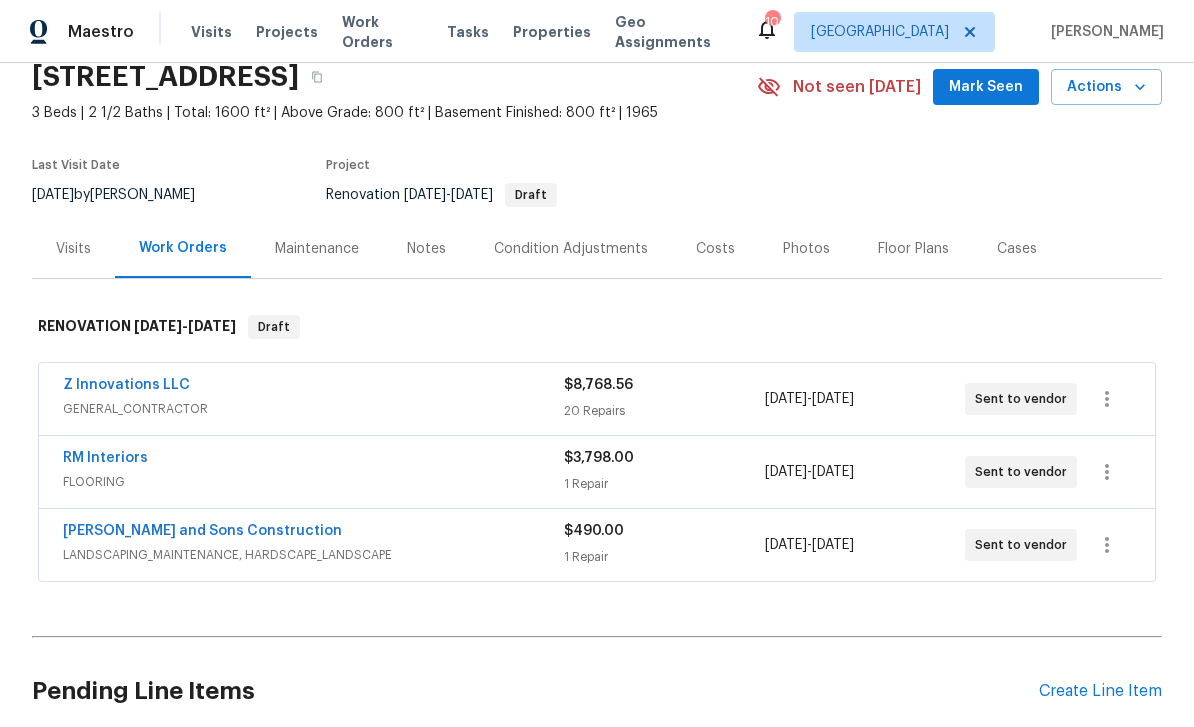 click on "Costs" at bounding box center (715, 248) 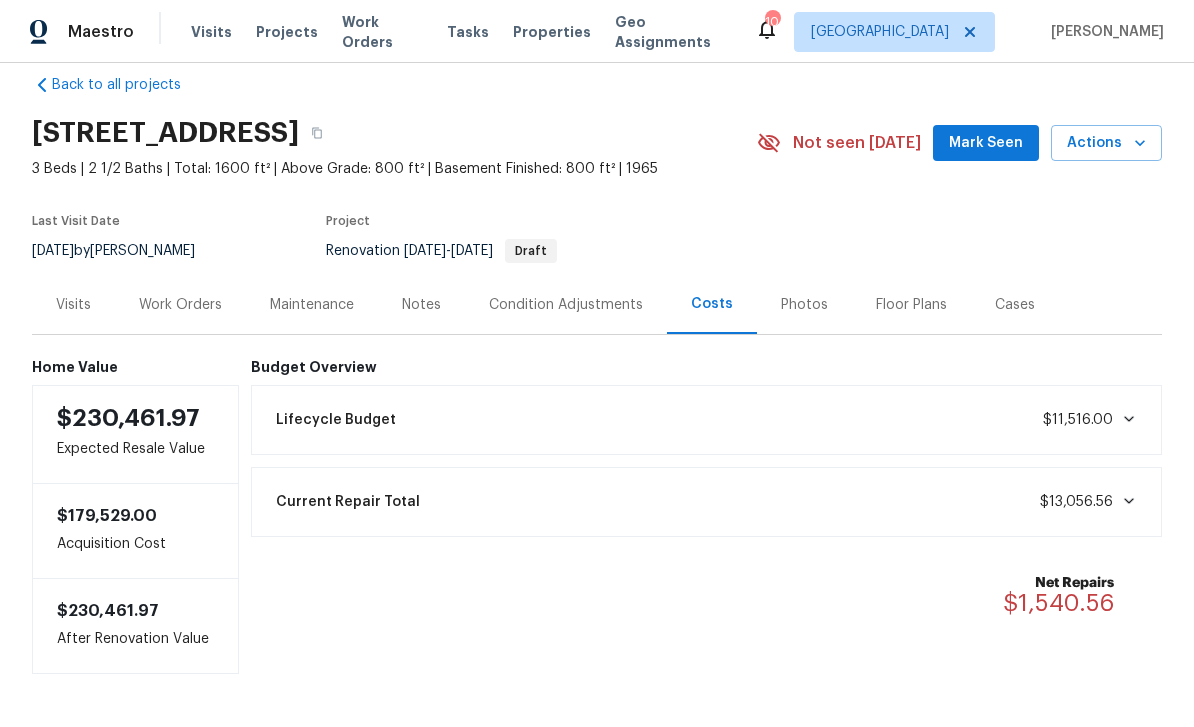 click on "Visits" at bounding box center [73, 305] 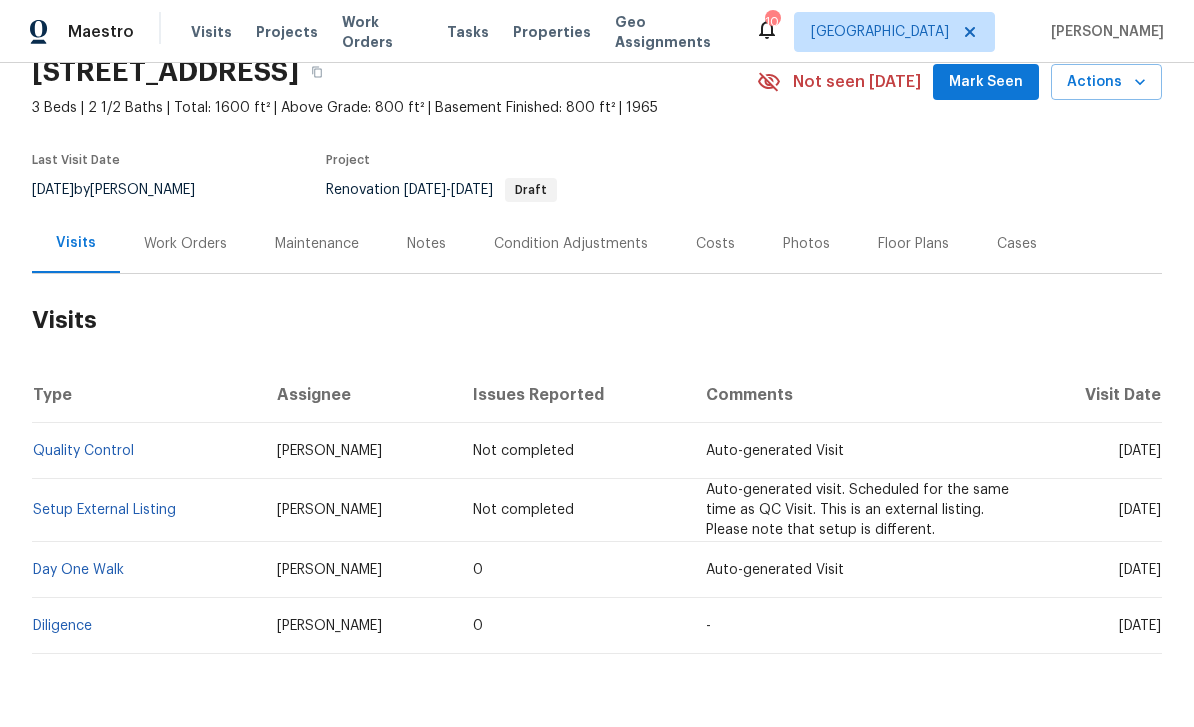 scroll, scrollTop: 88, scrollLeft: 0, axis: vertical 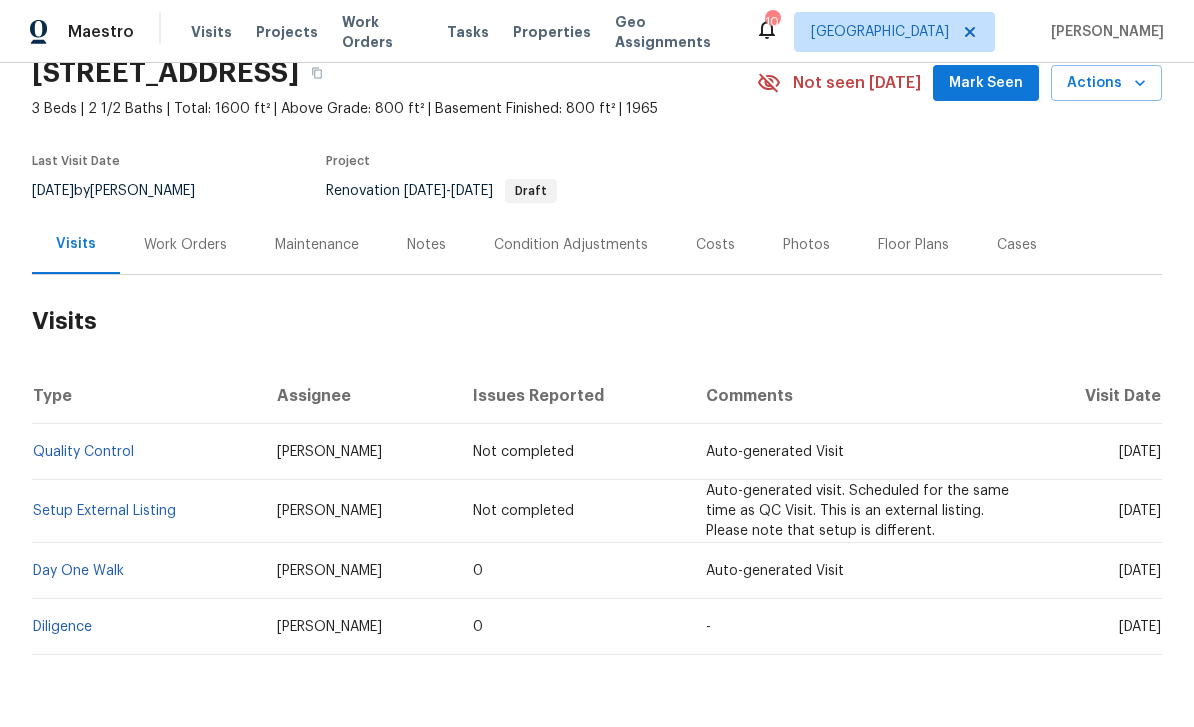 click on "Work Orders" at bounding box center (185, 245) 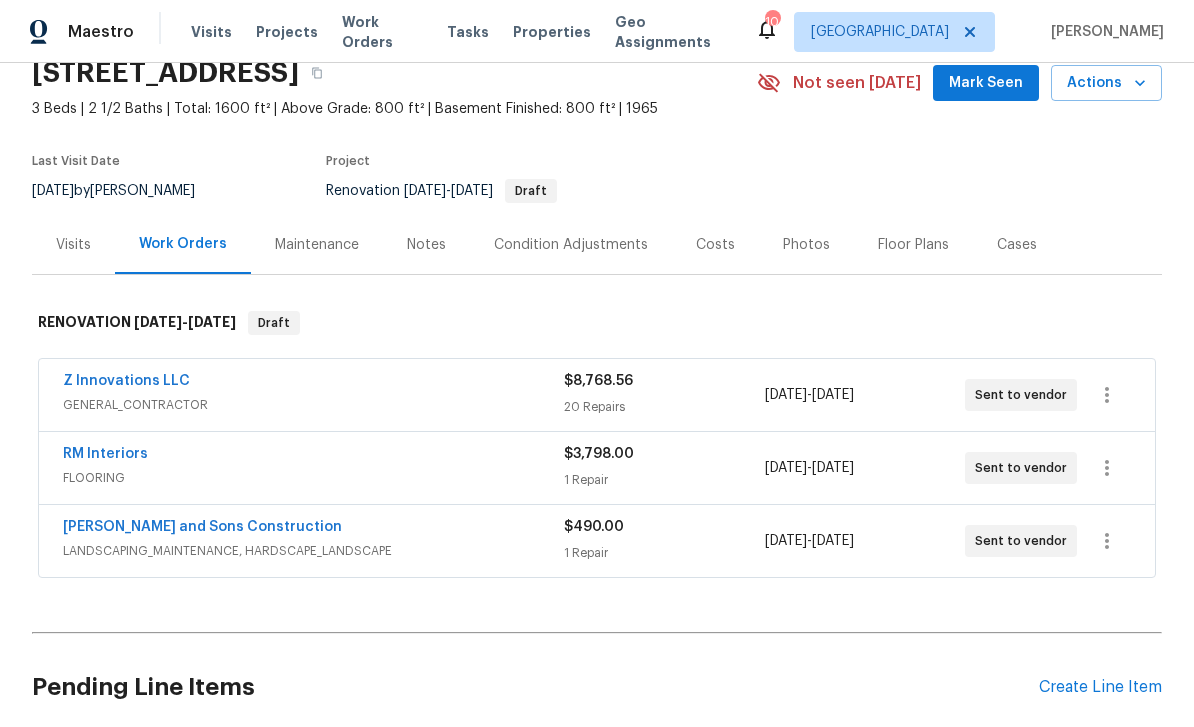 click on "Notes" at bounding box center (426, 245) 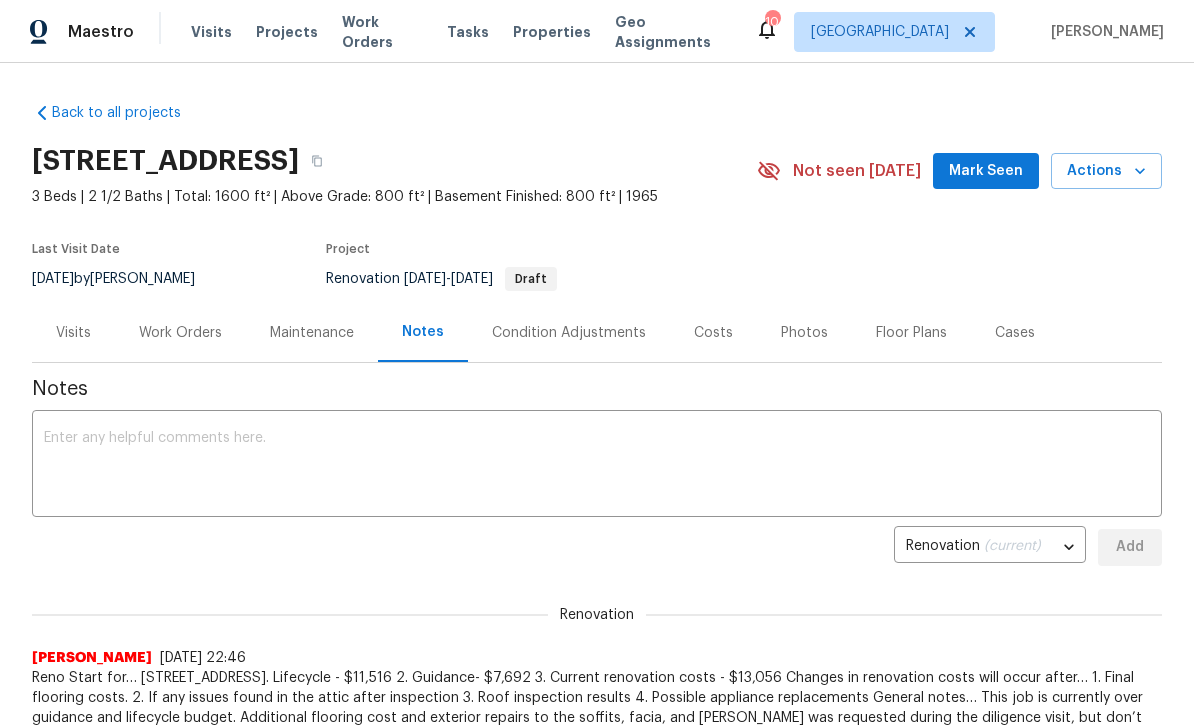 scroll, scrollTop: 0, scrollLeft: 0, axis: both 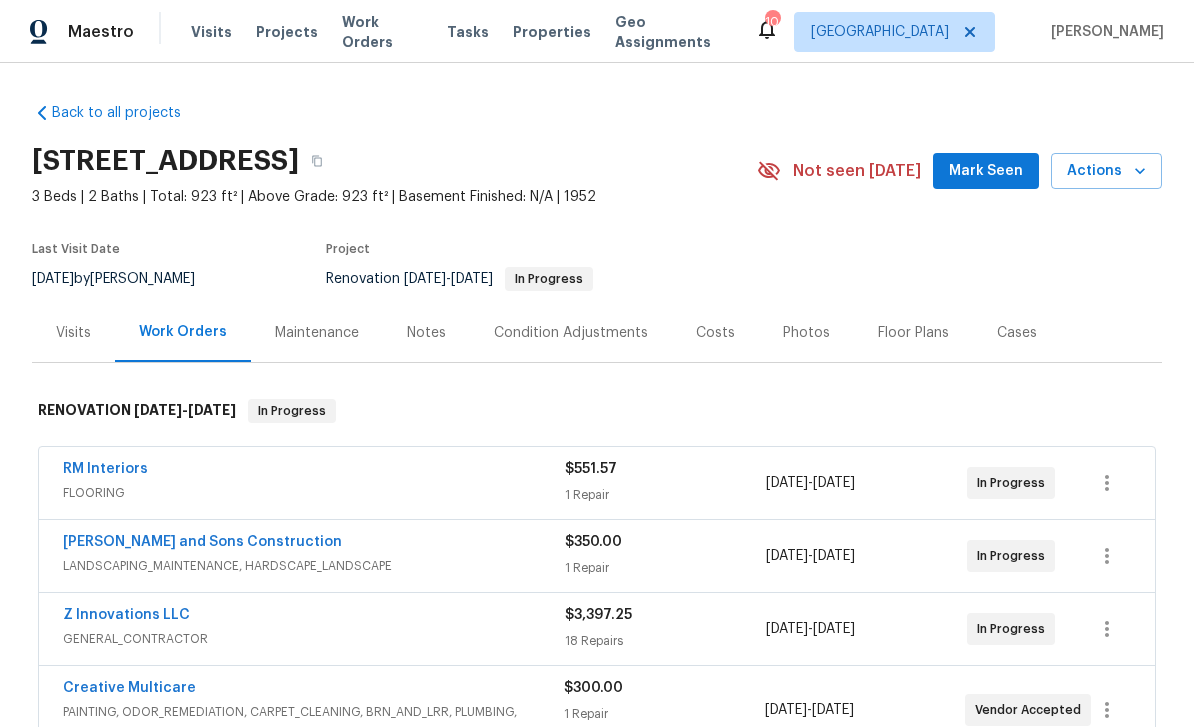 click on "Notes" at bounding box center [426, 333] 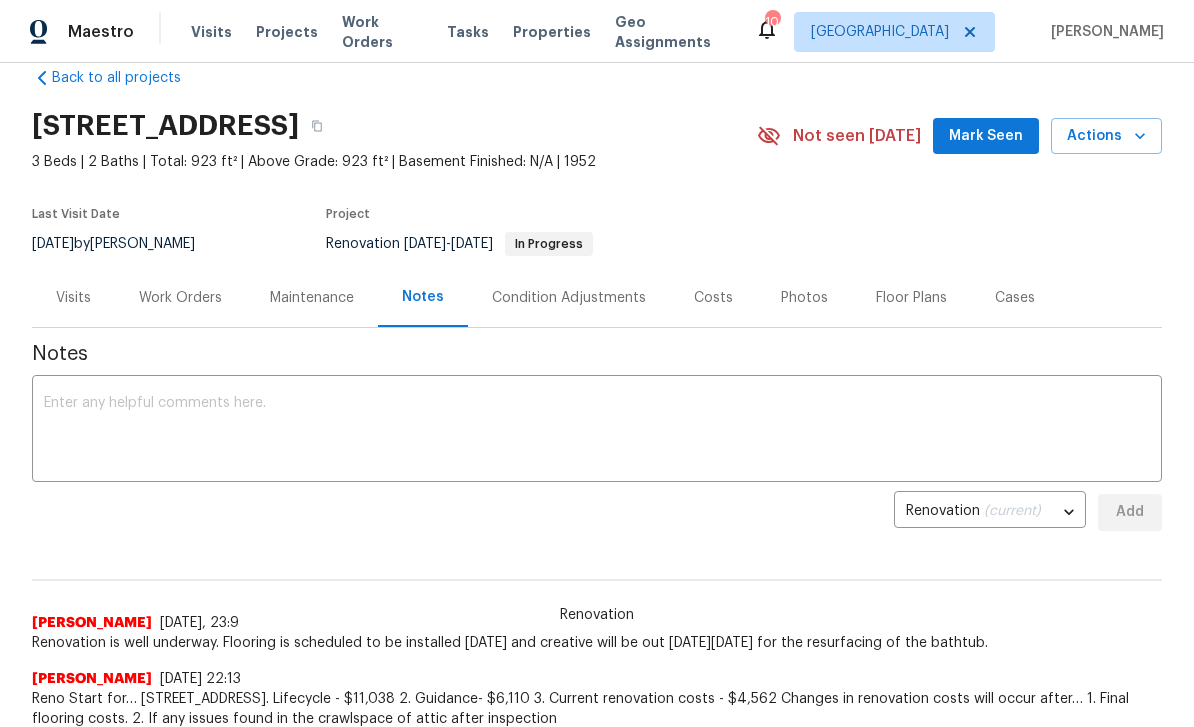 scroll, scrollTop: 22, scrollLeft: 0, axis: vertical 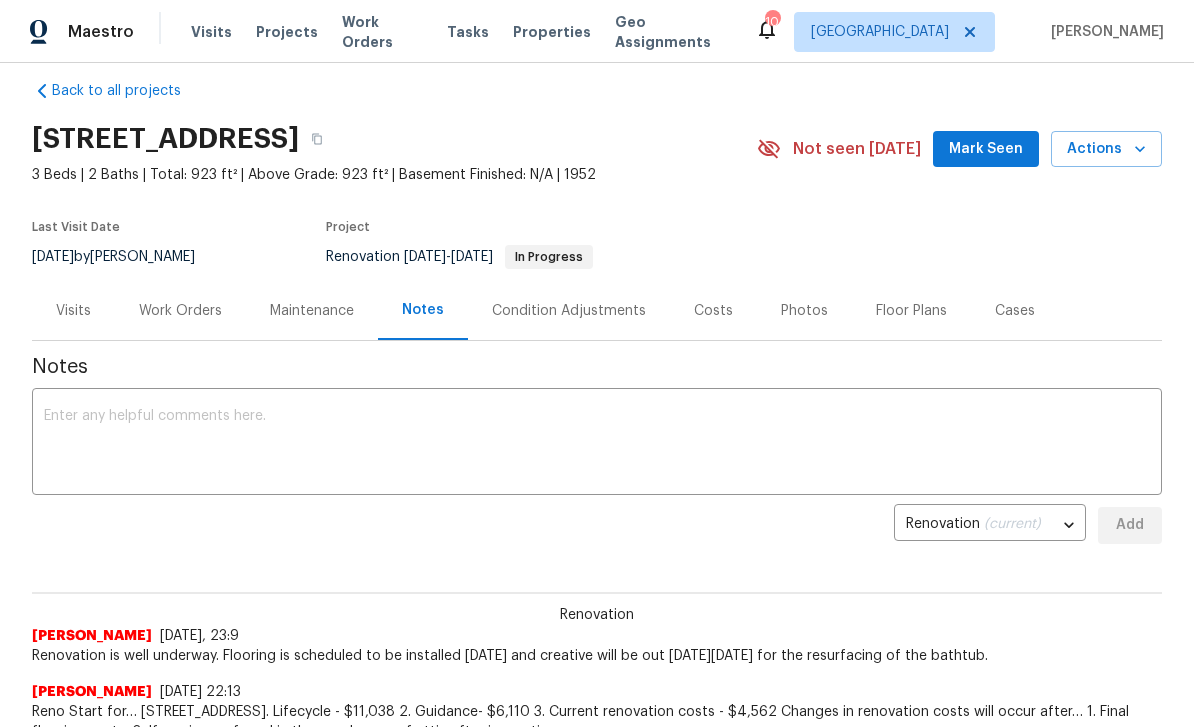 click on "Visits" at bounding box center [73, 311] 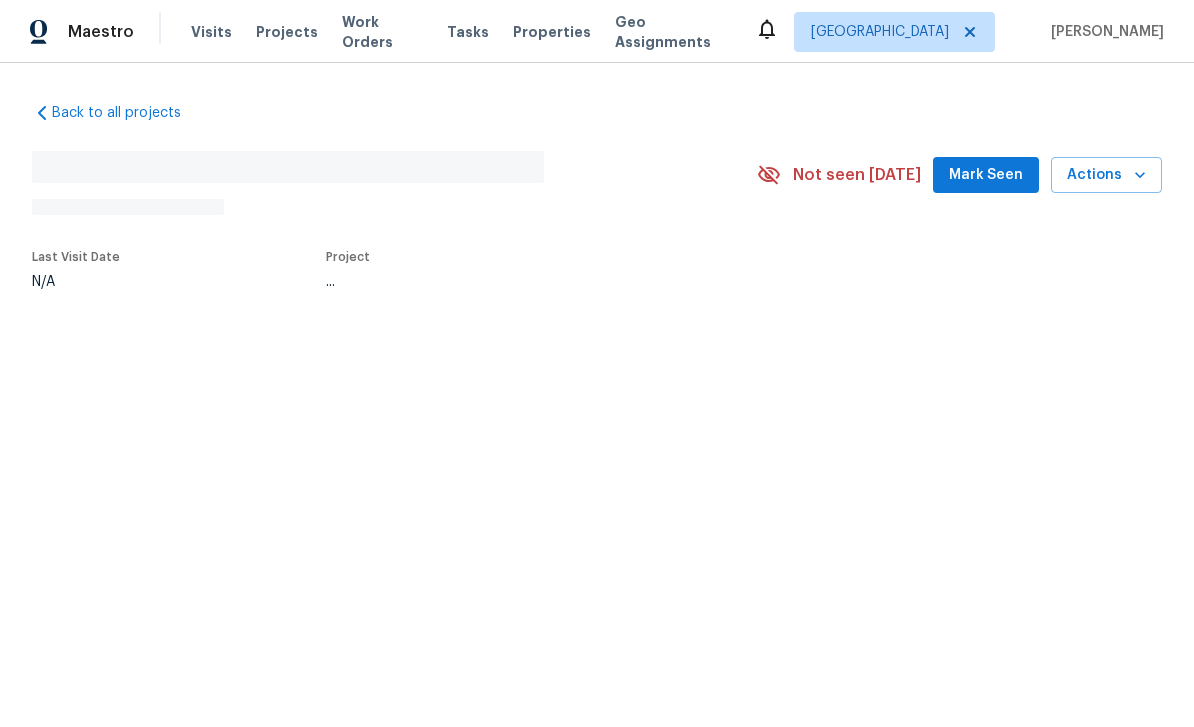 scroll, scrollTop: 0, scrollLeft: 0, axis: both 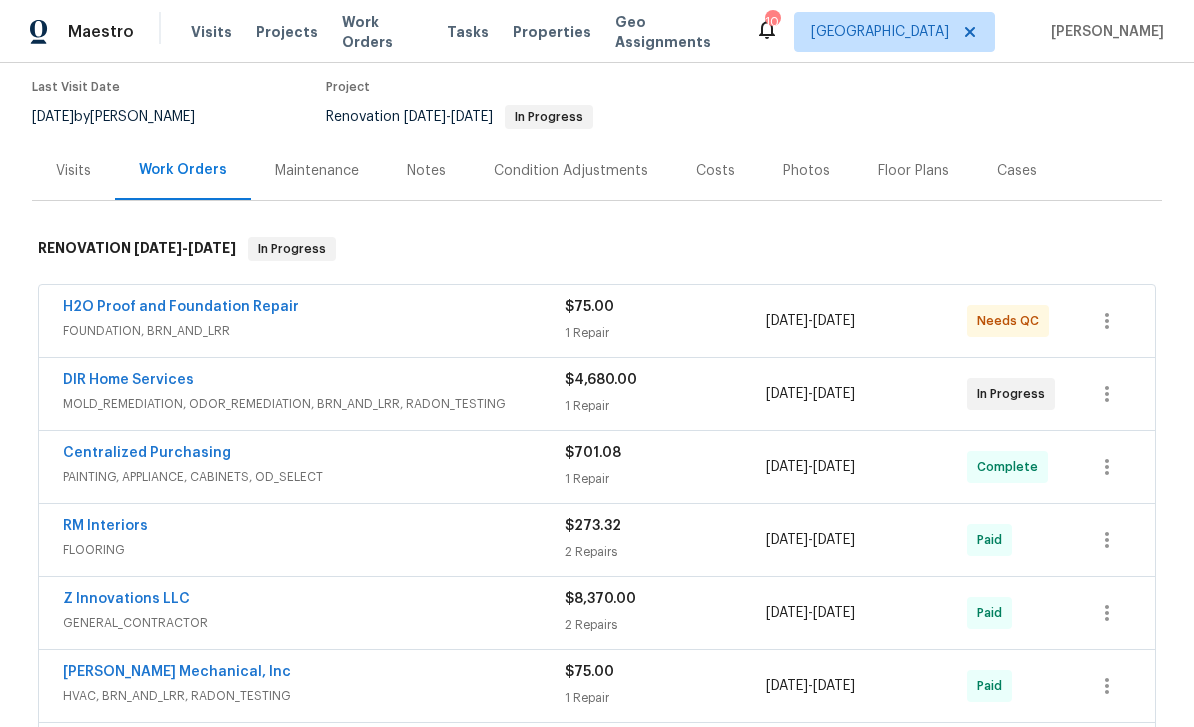click on "DIR Home Services" at bounding box center [128, 380] 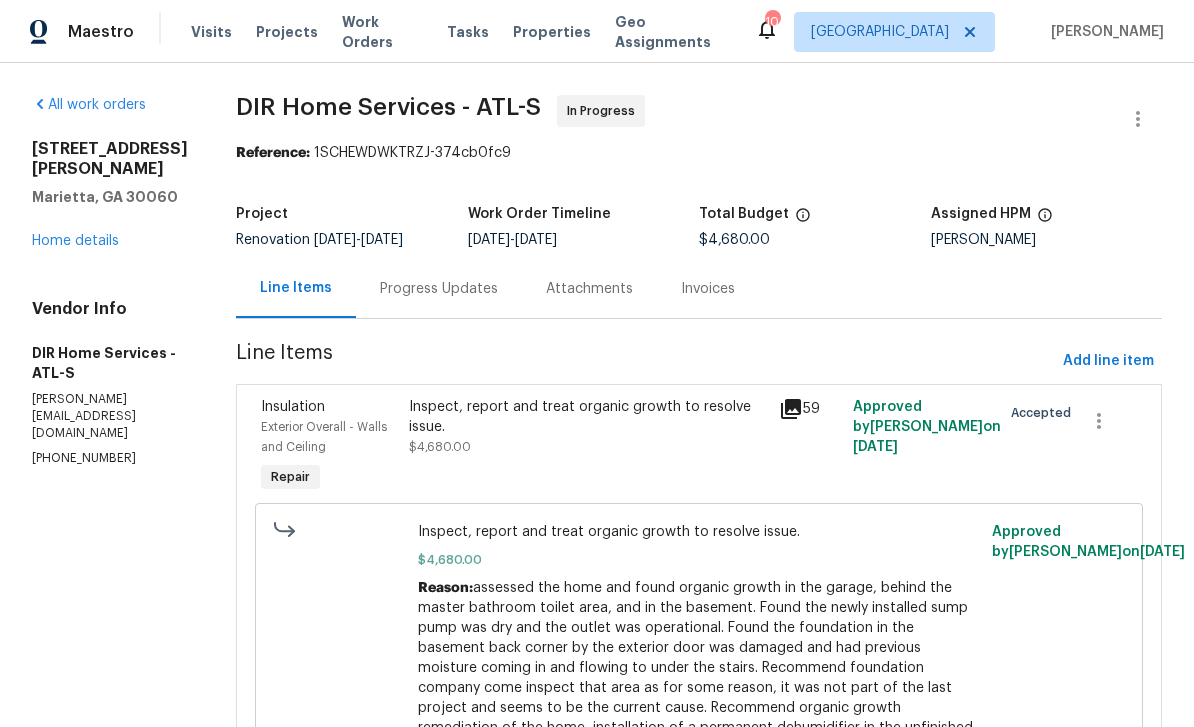 scroll, scrollTop: 0, scrollLeft: 0, axis: both 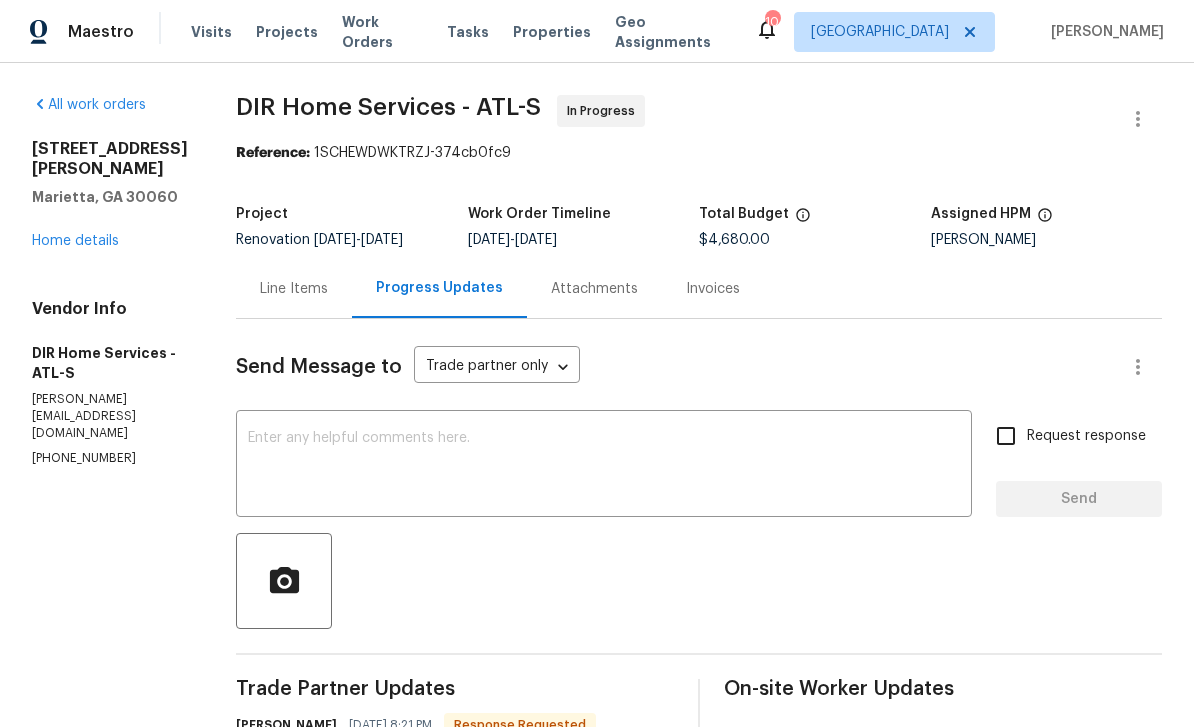 click on "Line Items" at bounding box center (294, 289) 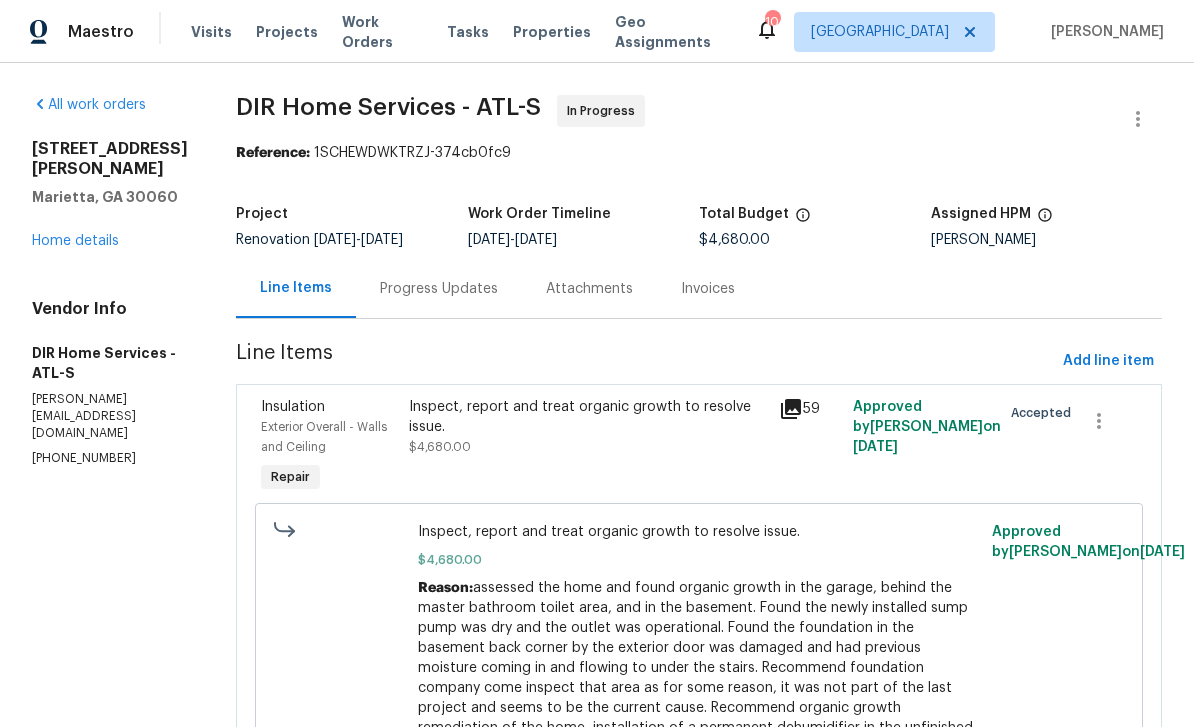 scroll, scrollTop: 0, scrollLeft: 0, axis: both 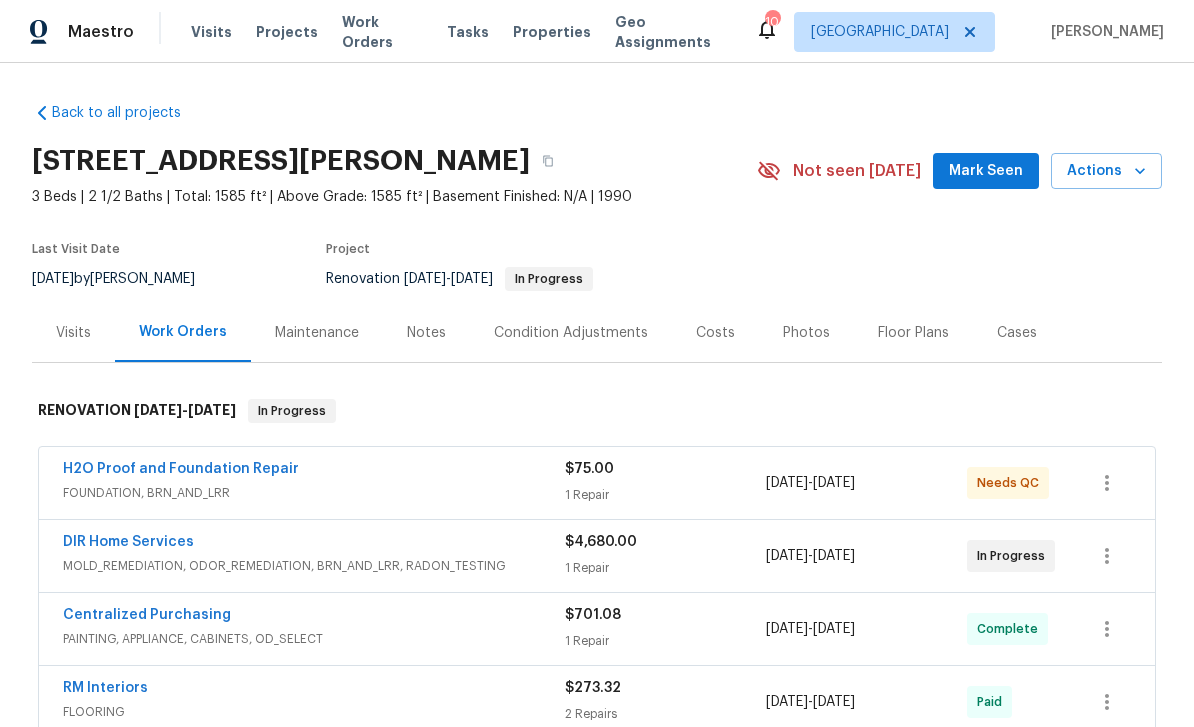 click on "Notes" at bounding box center [426, 333] 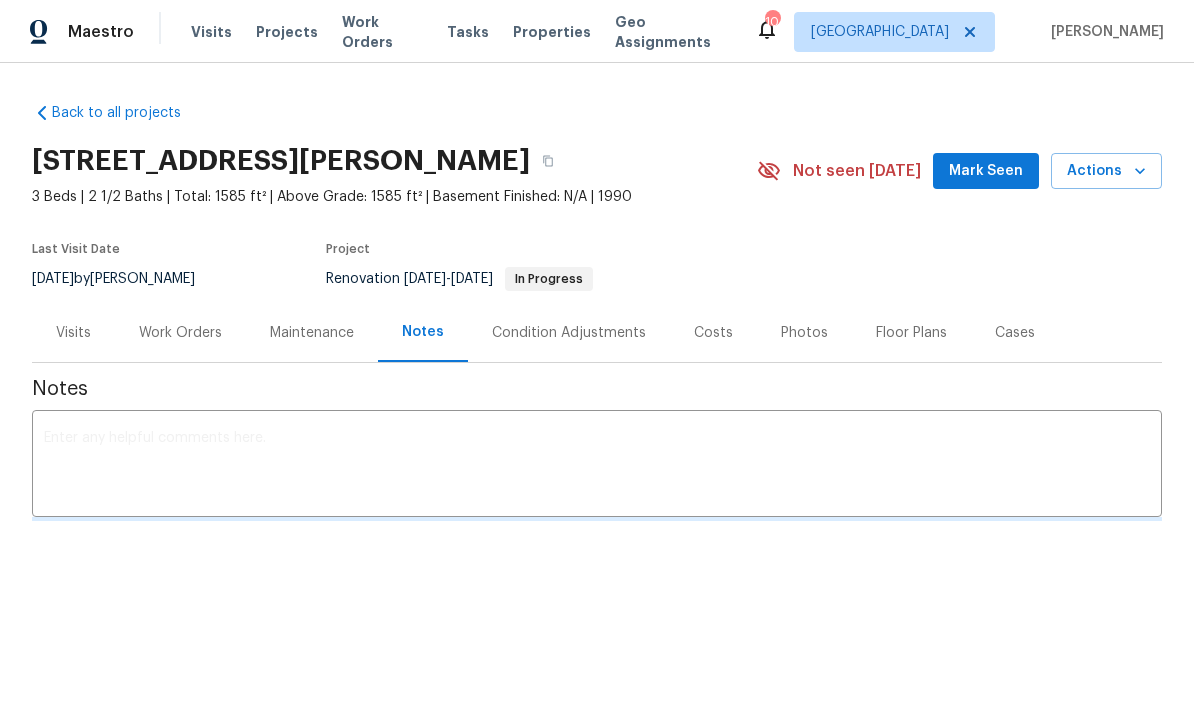 scroll, scrollTop: 0, scrollLeft: 0, axis: both 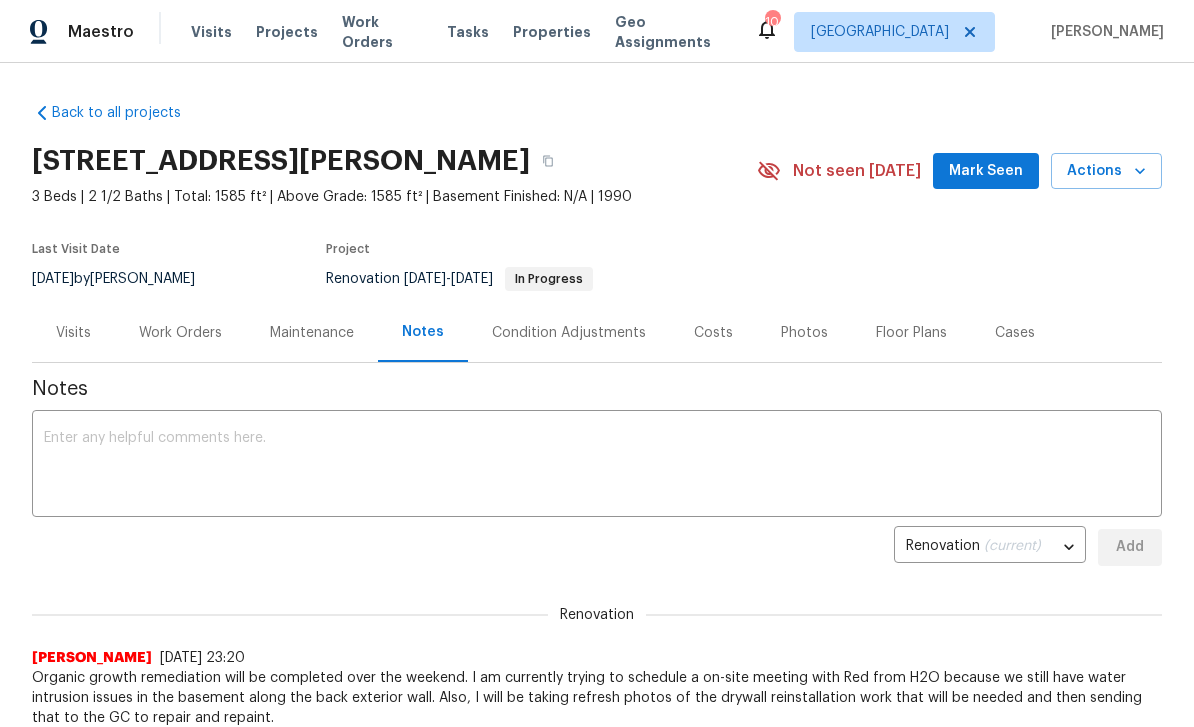 click on "Visits" at bounding box center (73, 333) 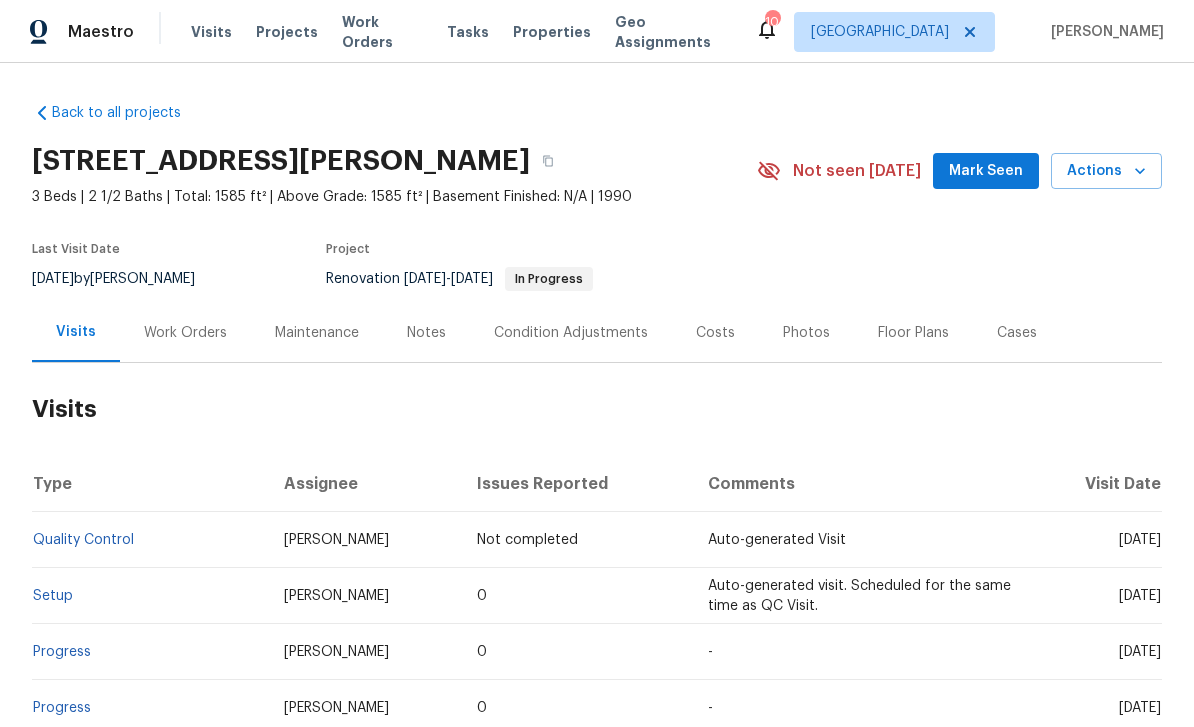 click on "Notes" at bounding box center [426, 333] 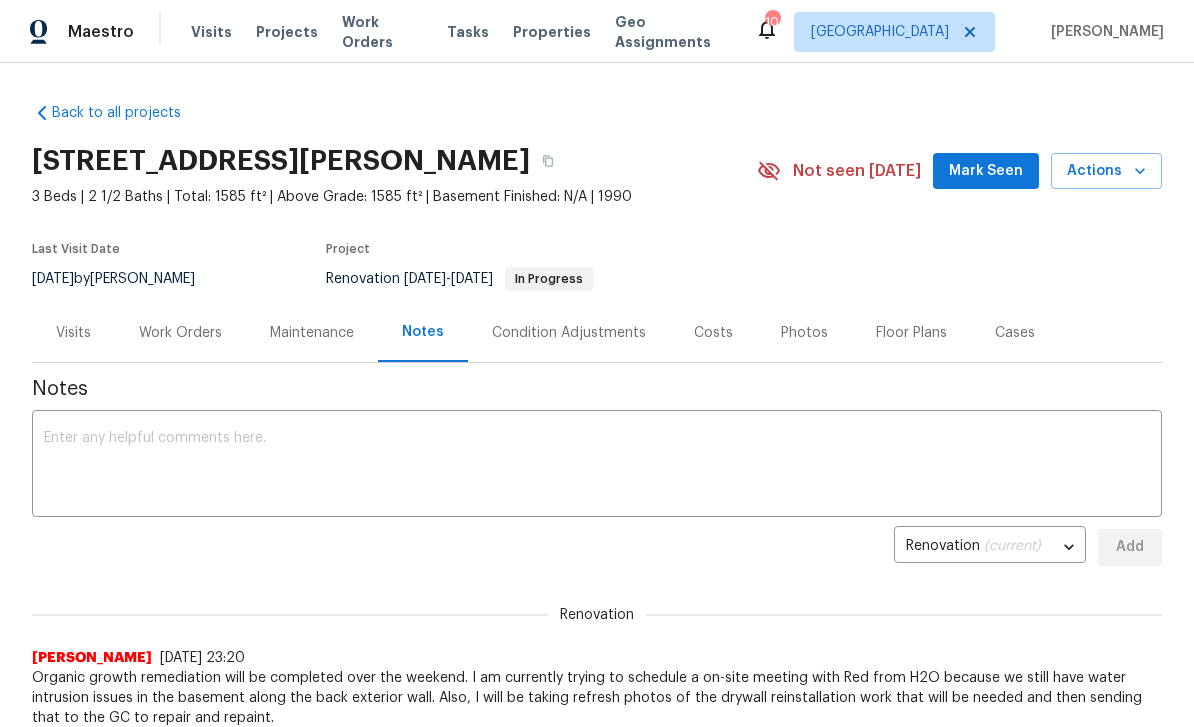 scroll, scrollTop: 0, scrollLeft: 0, axis: both 